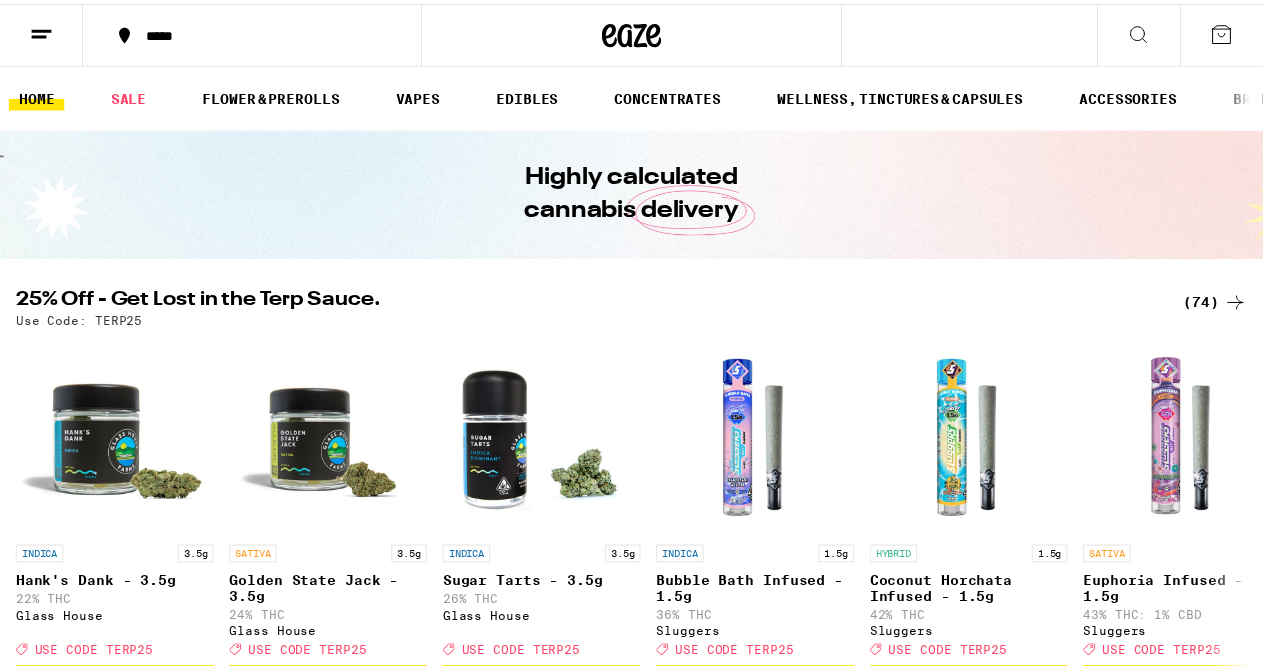 scroll, scrollTop: 0, scrollLeft: 0, axis: both 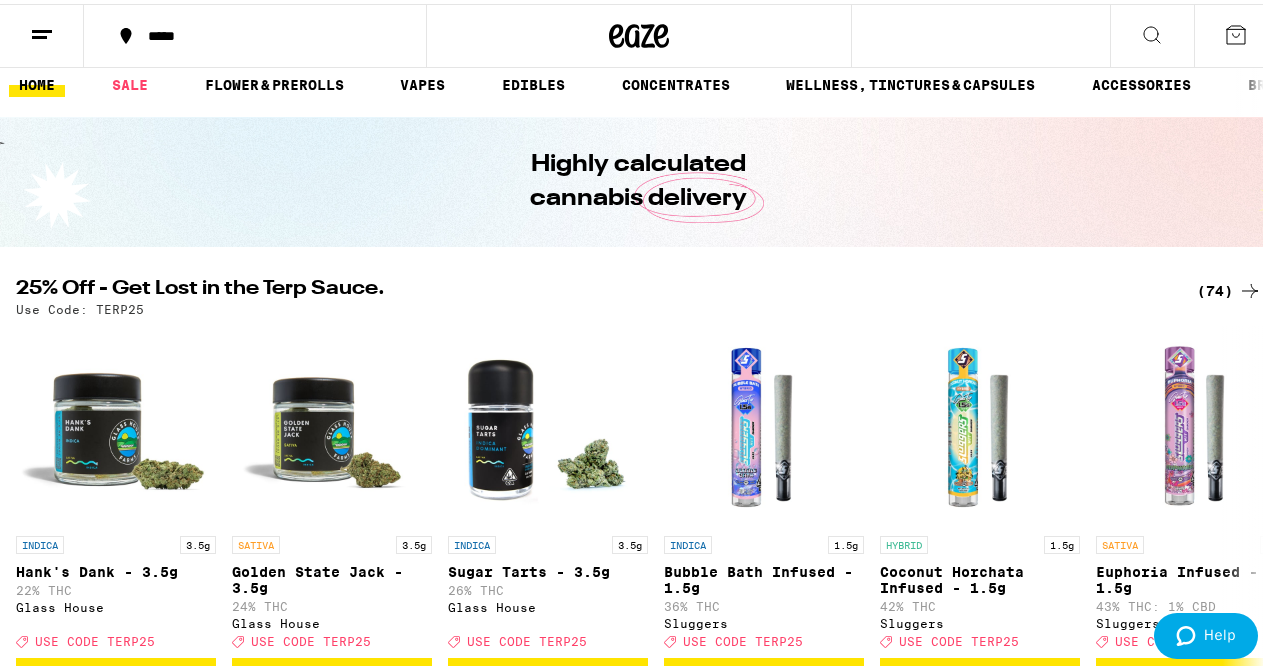 click on "(74)" at bounding box center [1229, 287] 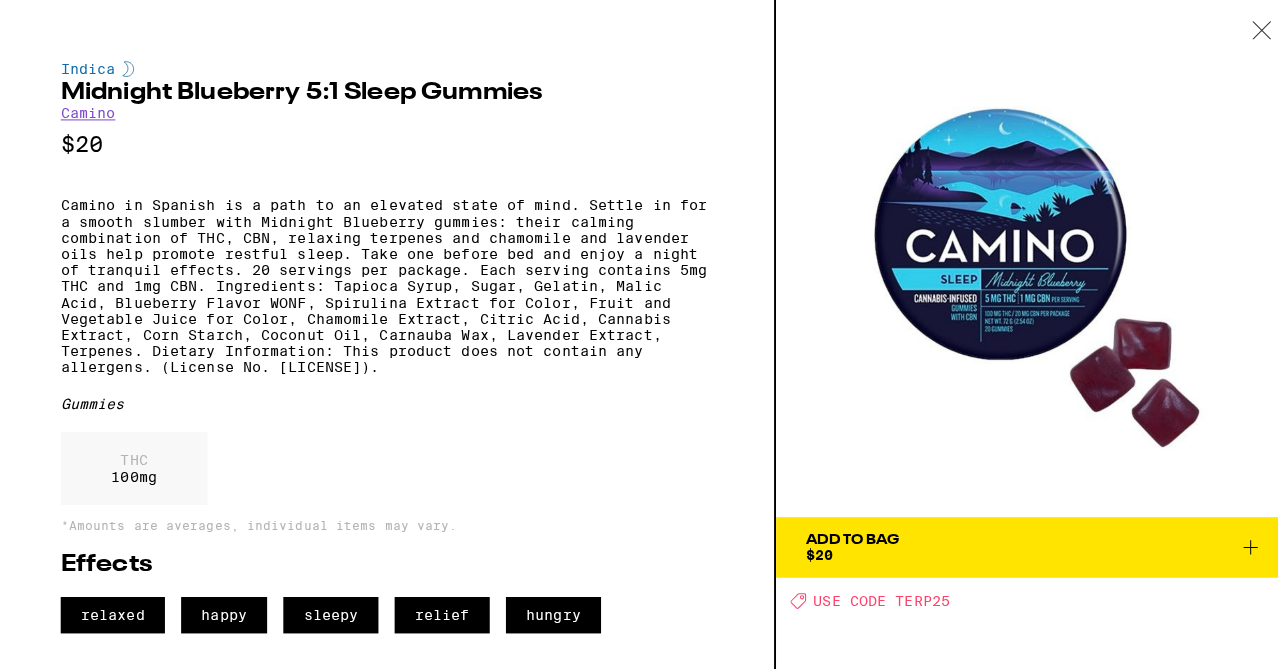 scroll, scrollTop: 0, scrollLeft: 0, axis: both 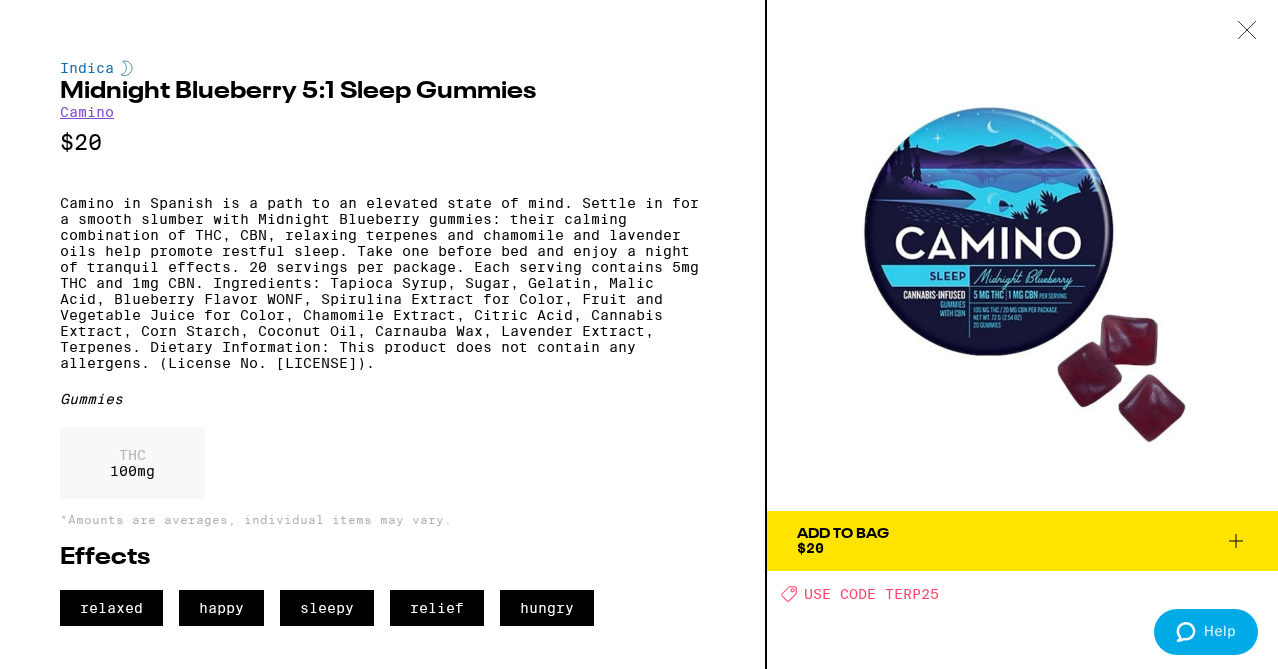 click at bounding box center [1247, 30] 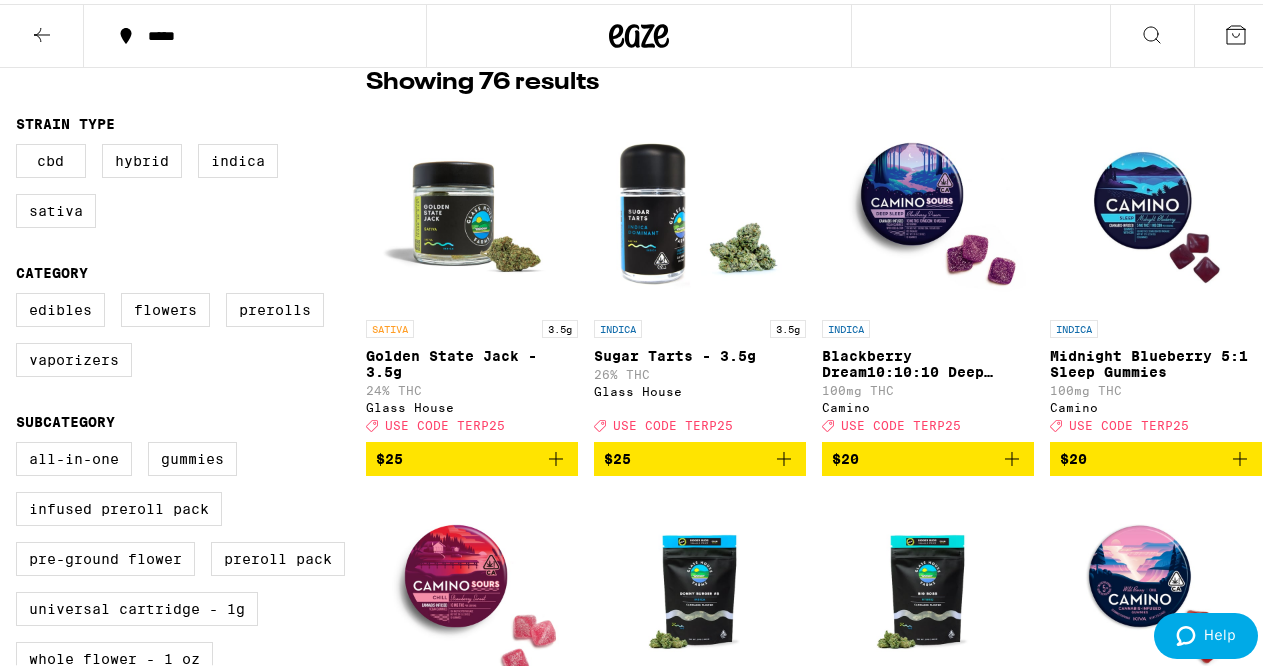 scroll, scrollTop: 193, scrollLeft: 0, axis: vertical 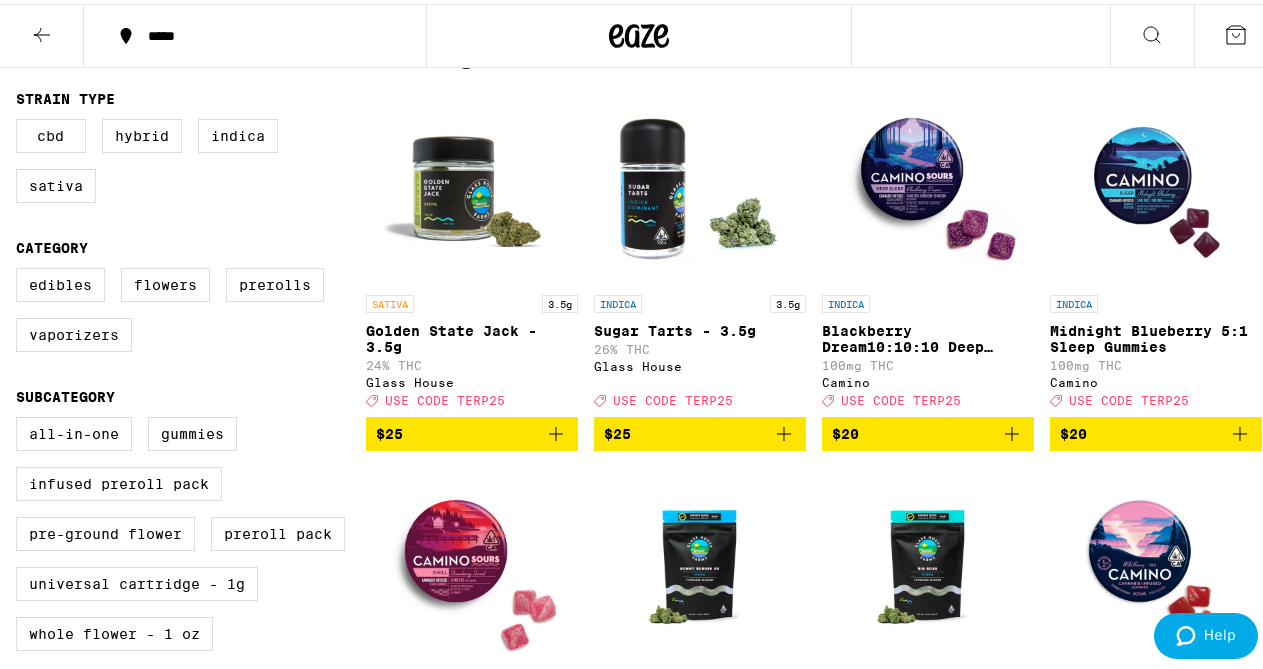 click at bounding box center [1240, 430] 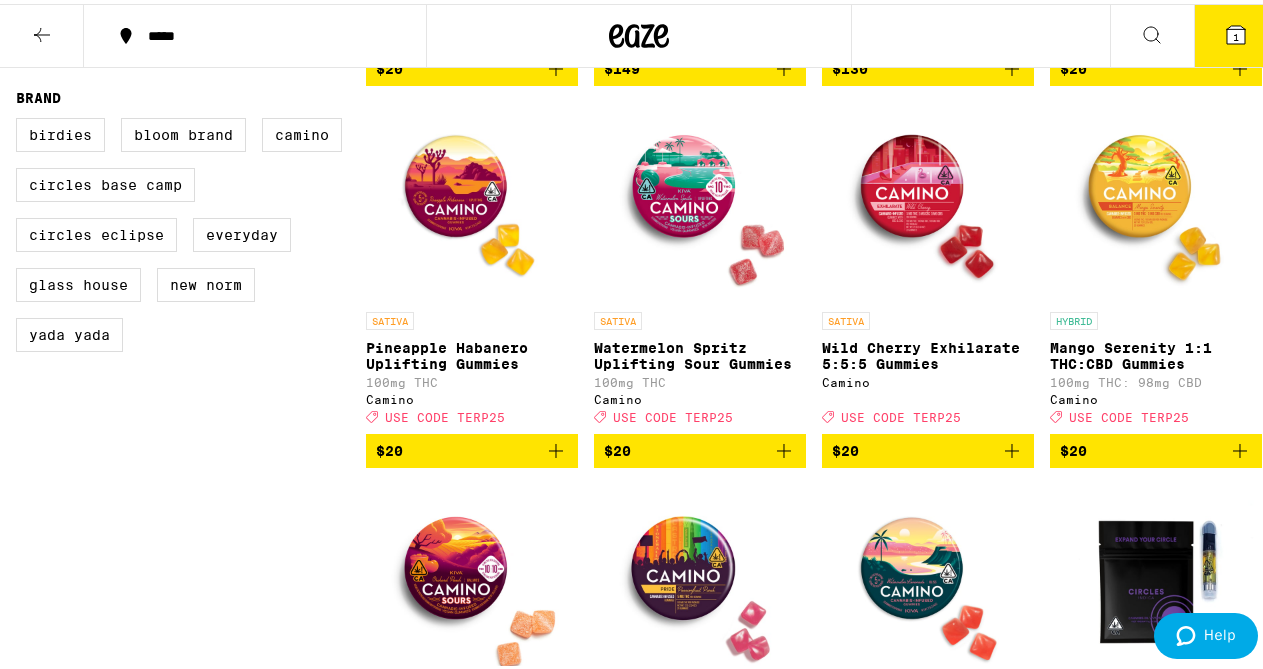 scroll, scrollTop: 939, scrollLeft: 0, axis: vertical 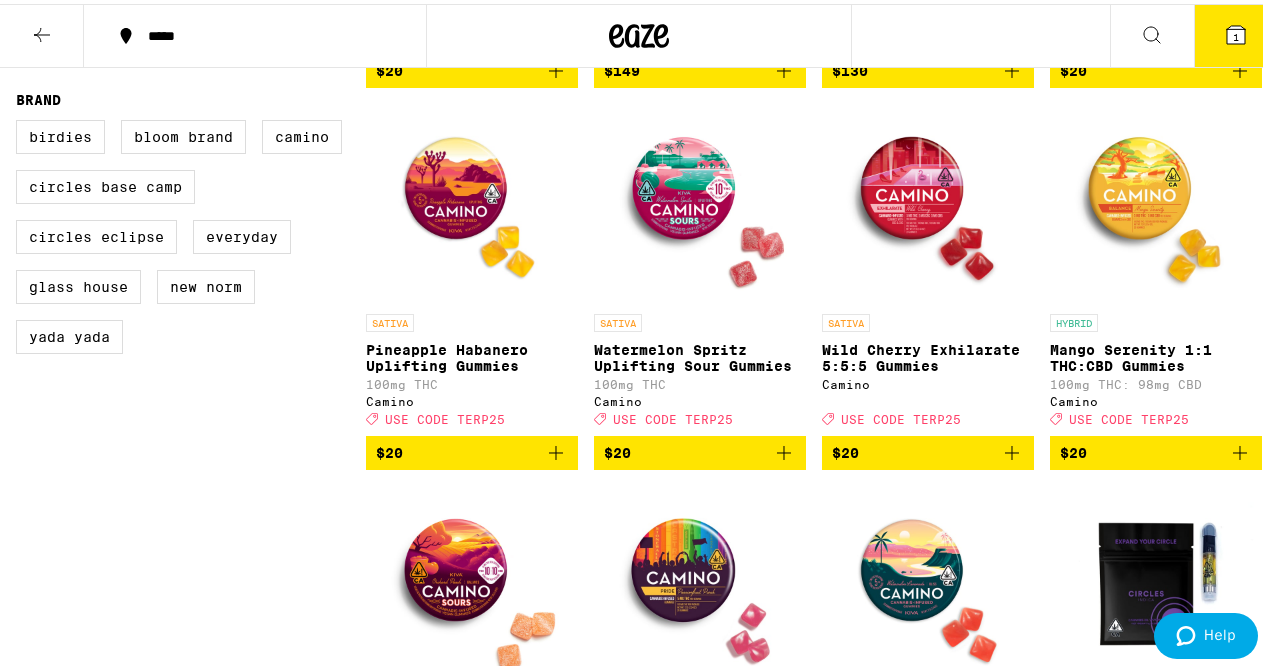 click at bounding box center [1240, 449] 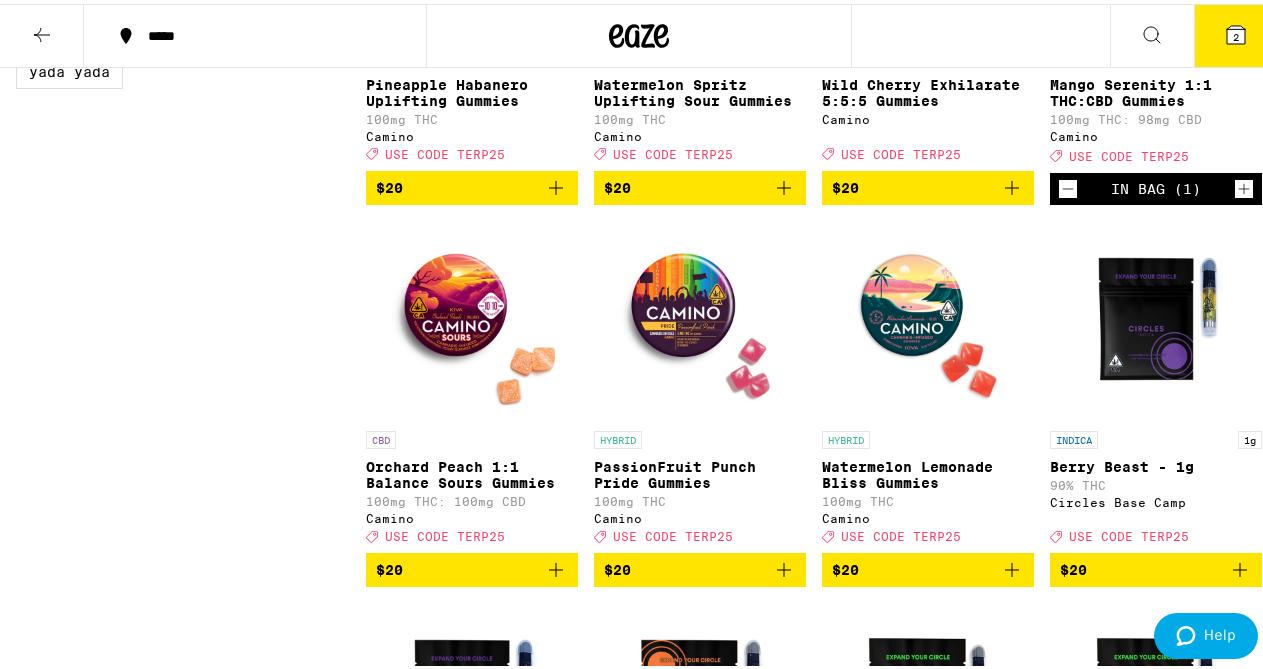 scroll, scrollTop: 1268, scrollLeft: 0, axis: vertical 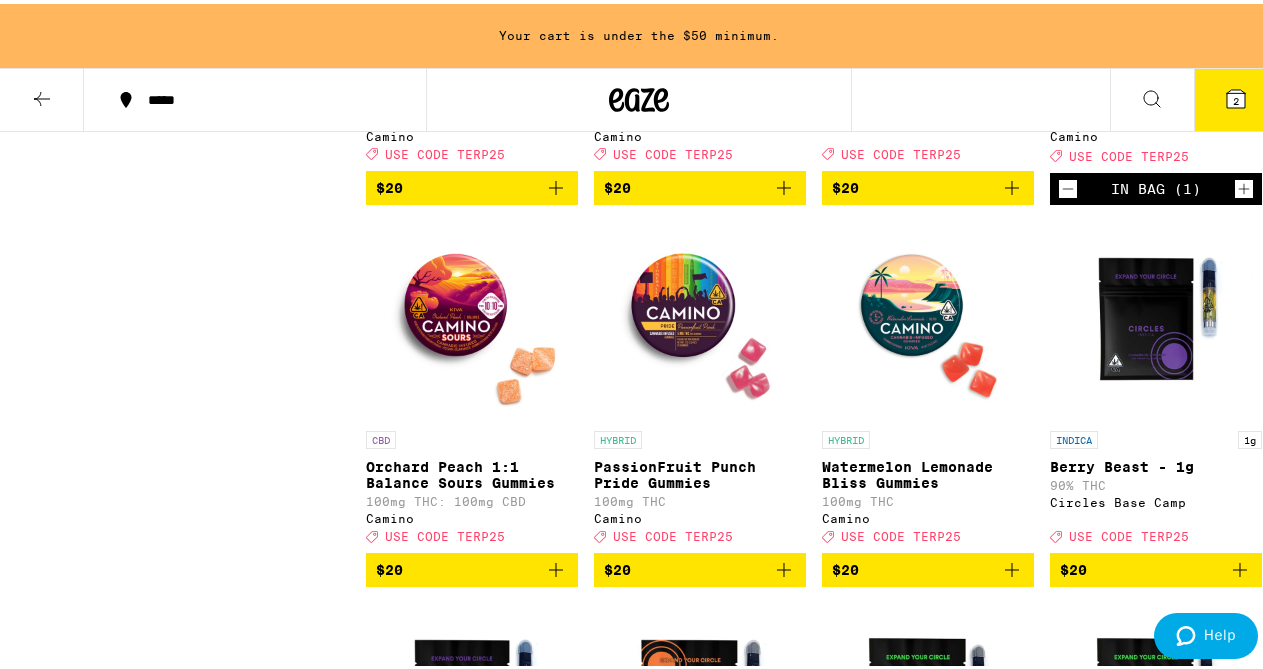 click at bounding box center [1012, 566] 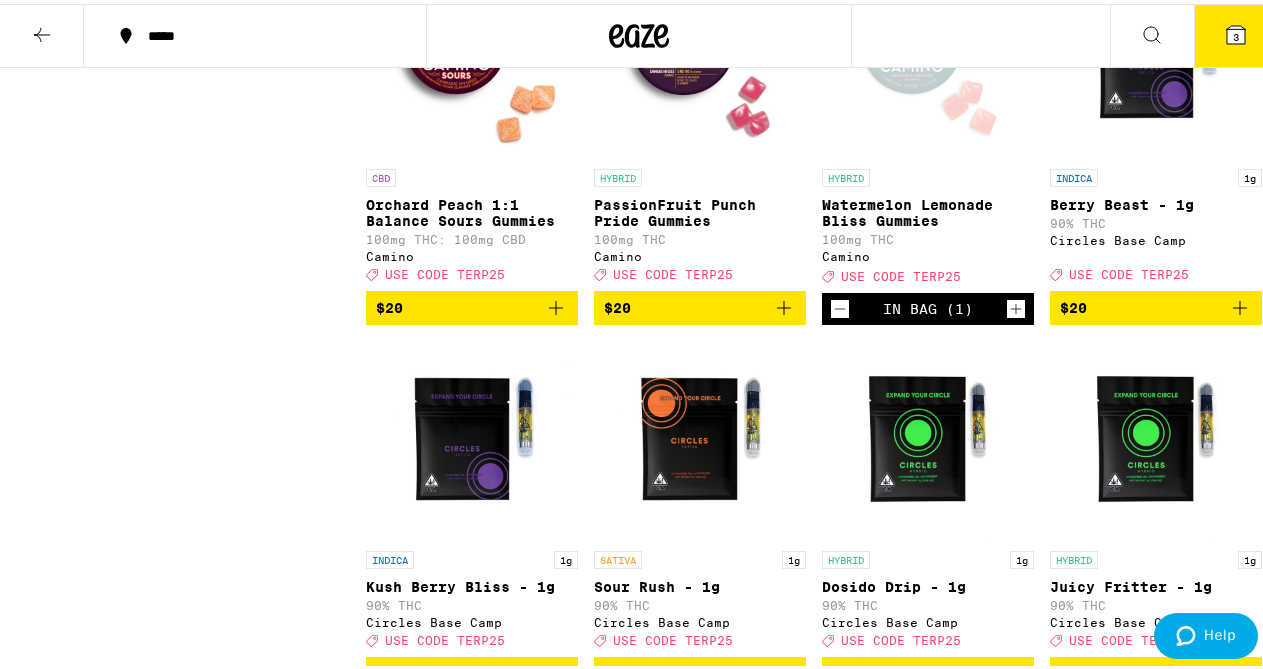 scroll, scrollTop: 1519, scrollLeft: 0, axis: vertical 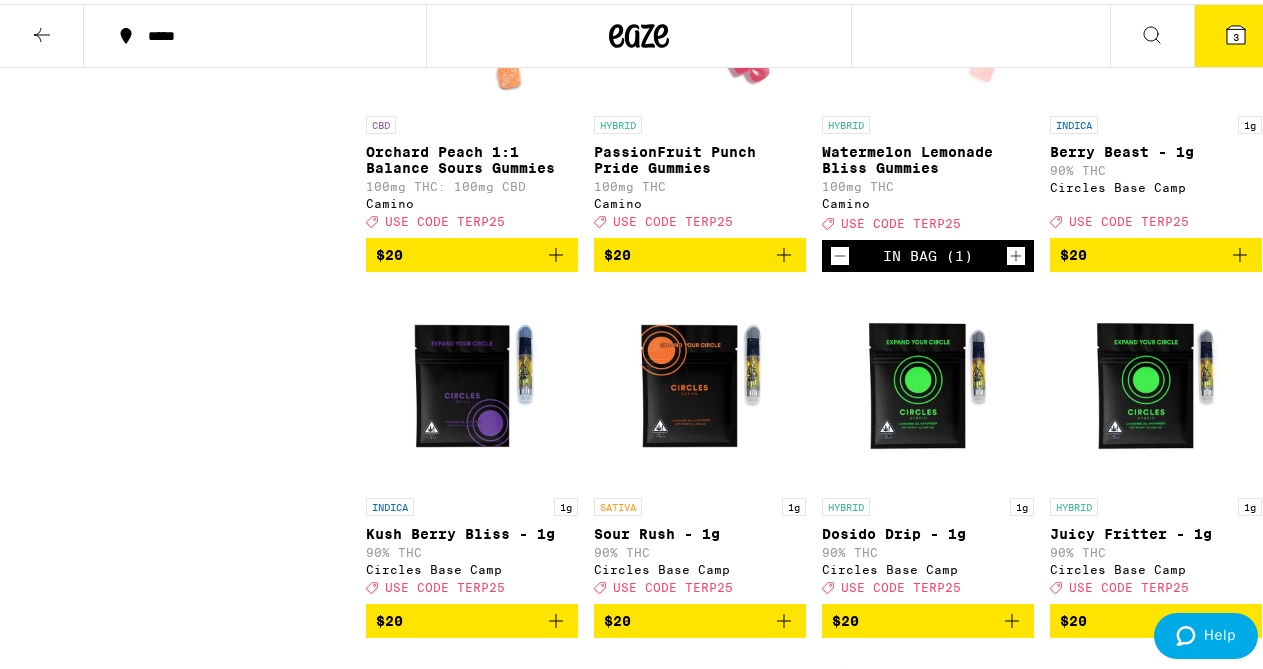 click at bounding box center [1240, 251] 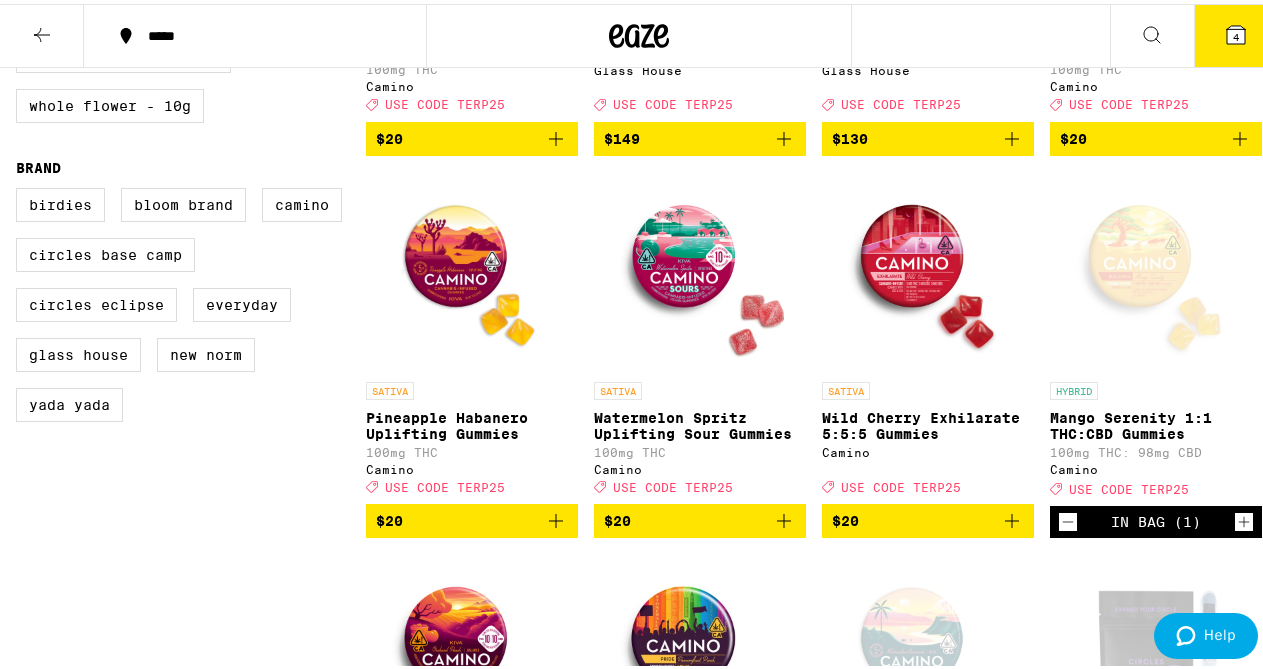 scroll, scrollTop: 0, scrollLeft: 0, axis: both 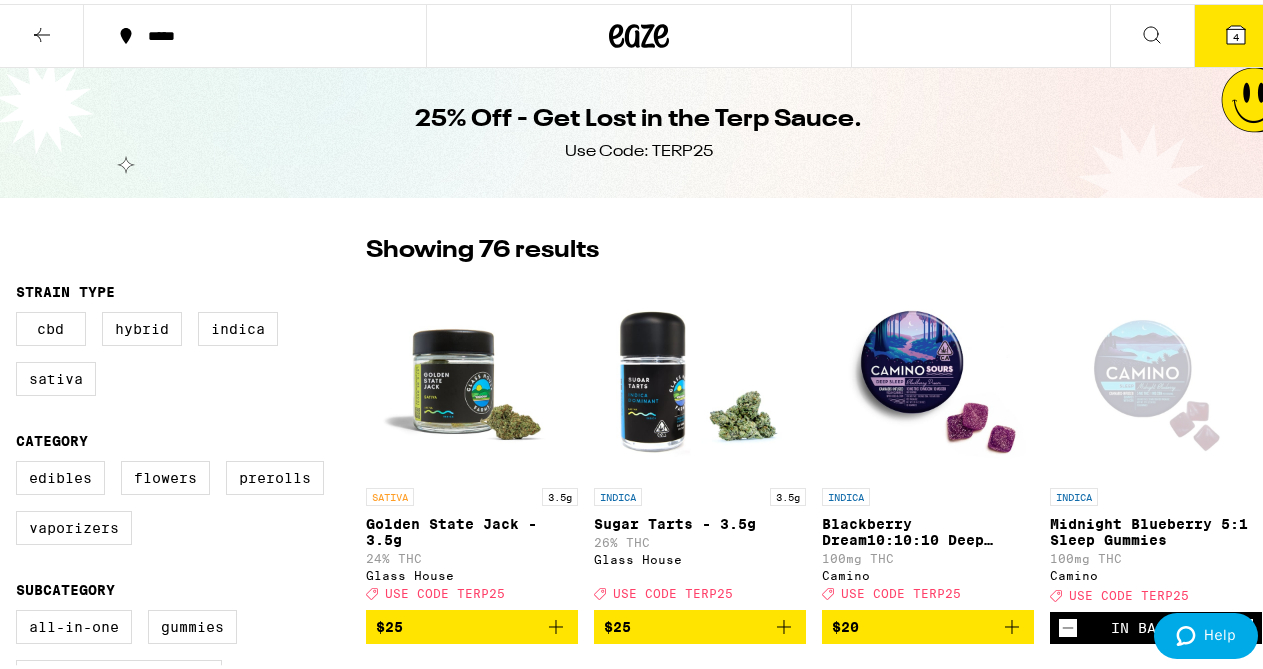 click on "25% Off - Get Lost in the Terp Sauce." at bounding box center [639, 116] 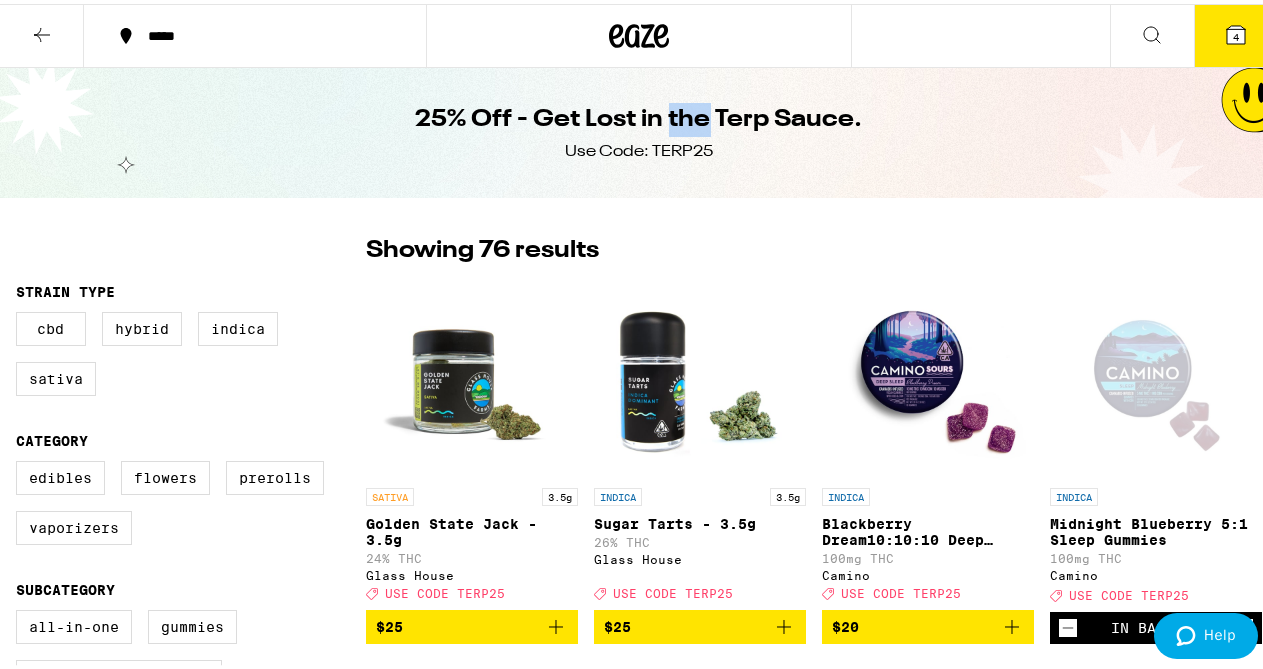 click on "25% Off - Get Lost in the Terp Sauce." at bounding box center (639, 116) 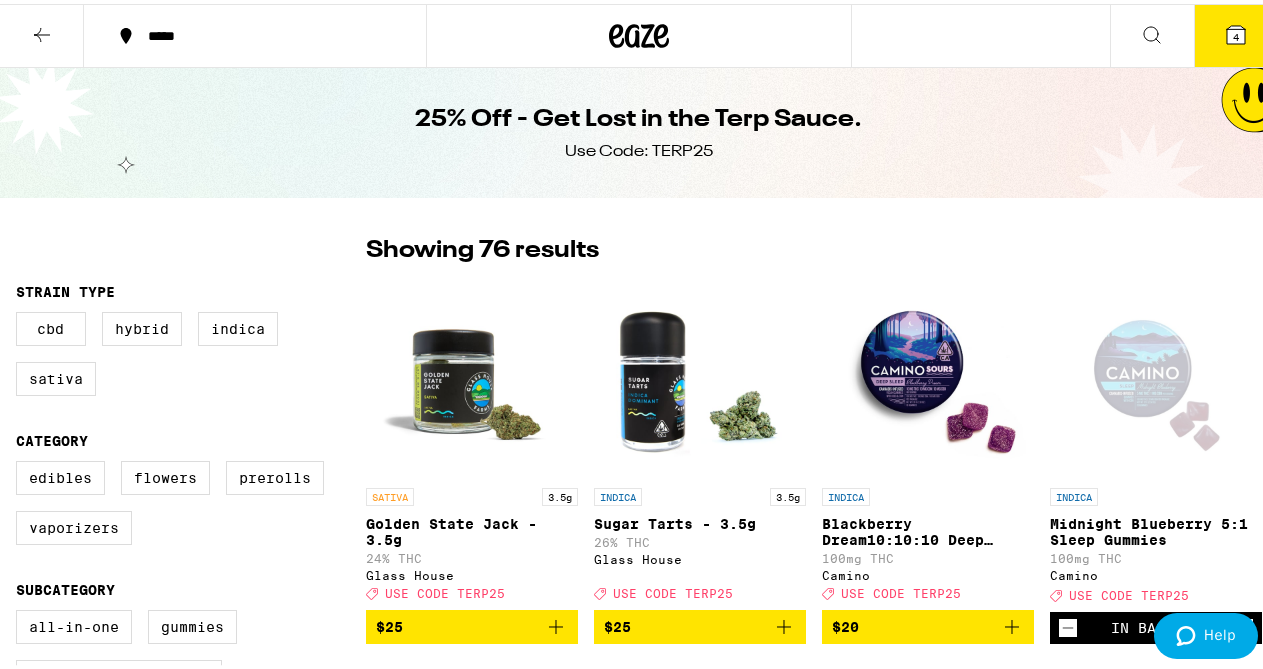 click on "Use Code: TERP25" at bounding box center [639, 148] 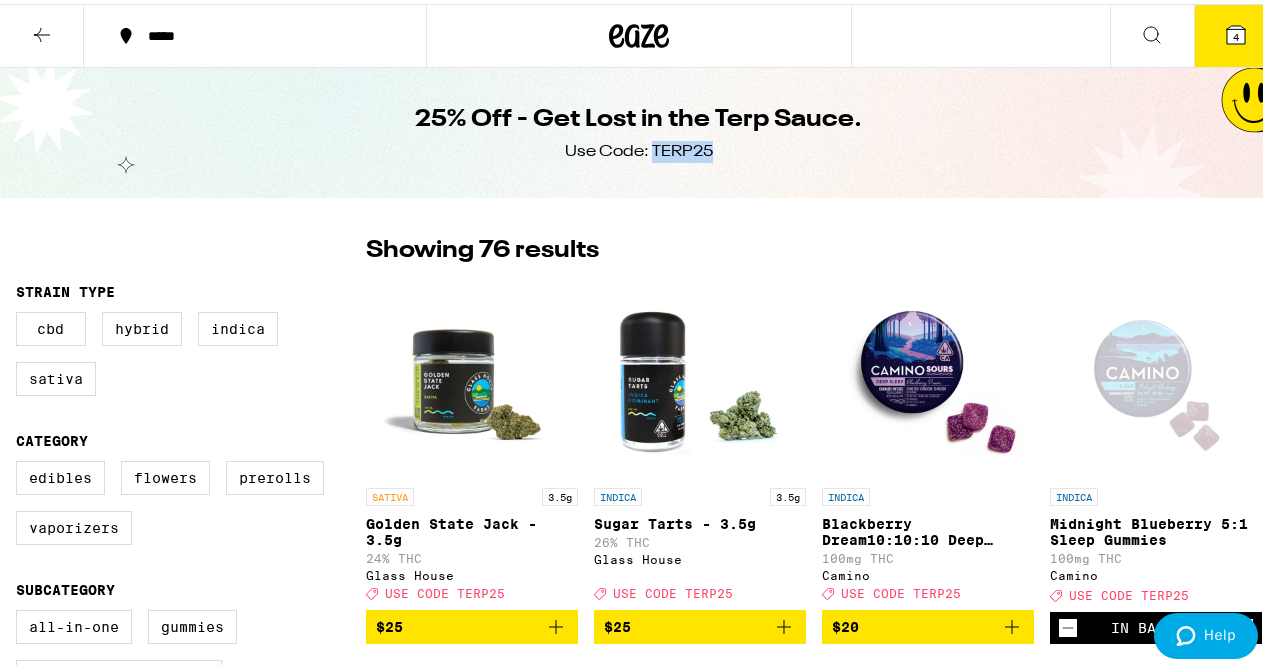 copy on "TERP25" 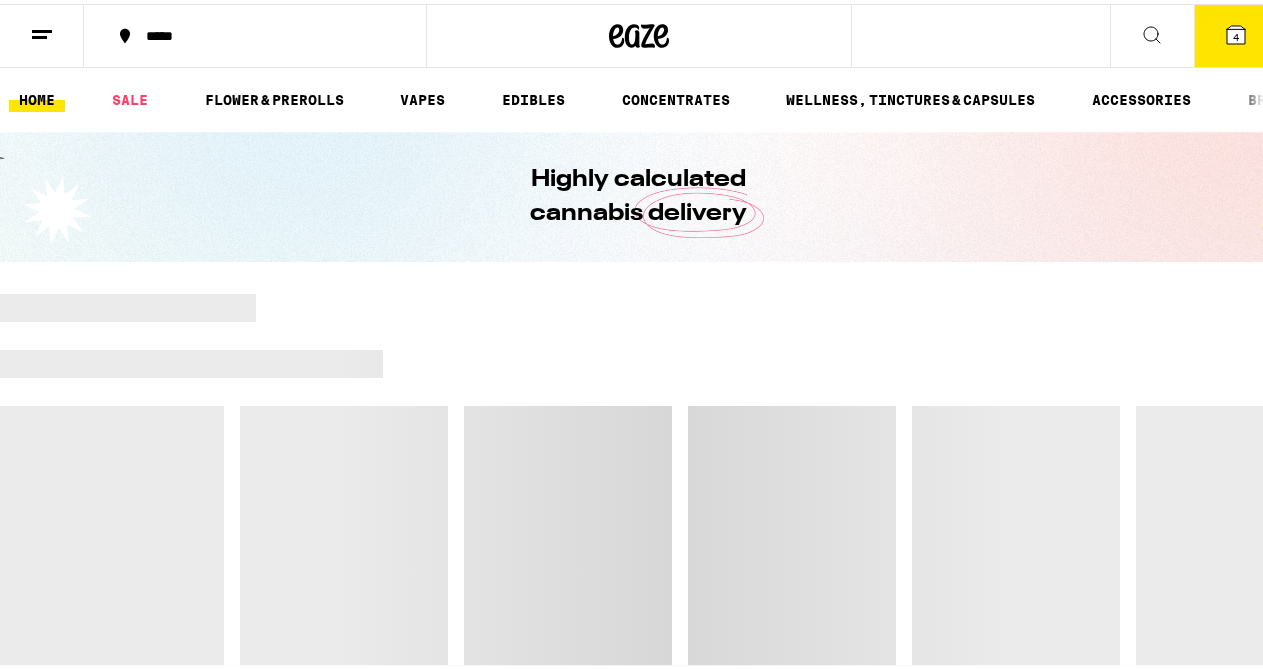 click on "*****" at bounding box center [266, 32] 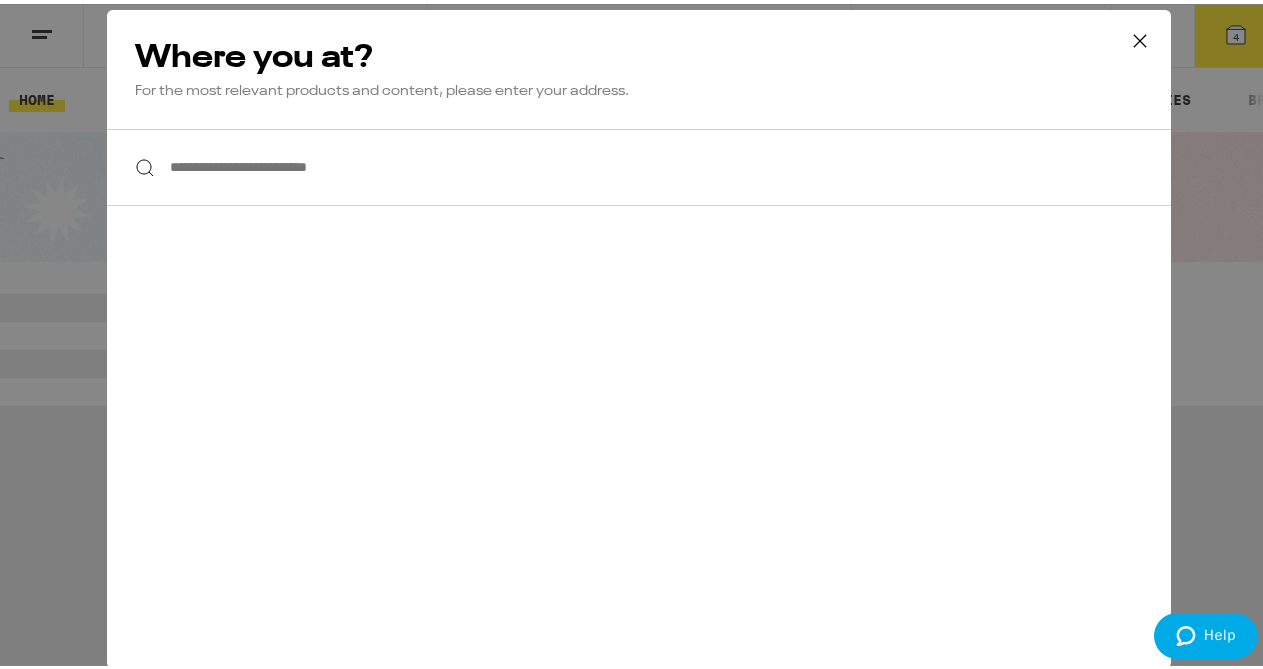 click on "**********" at bounding box center (639, 163) 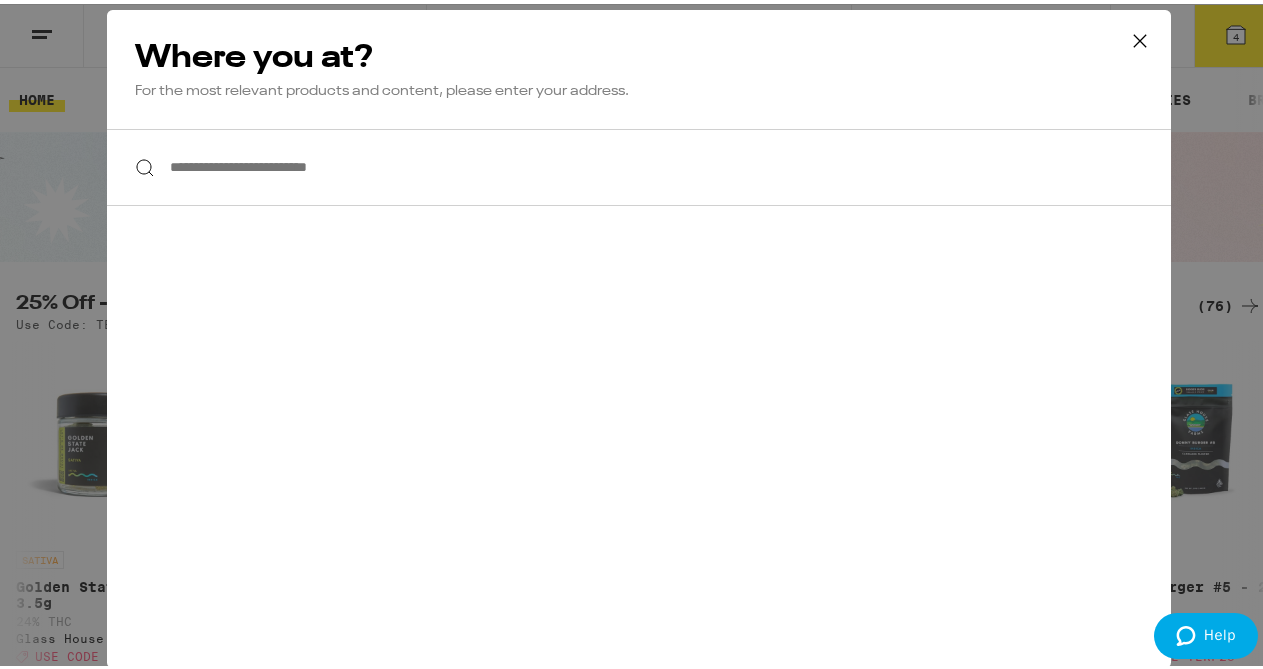 type on "*" 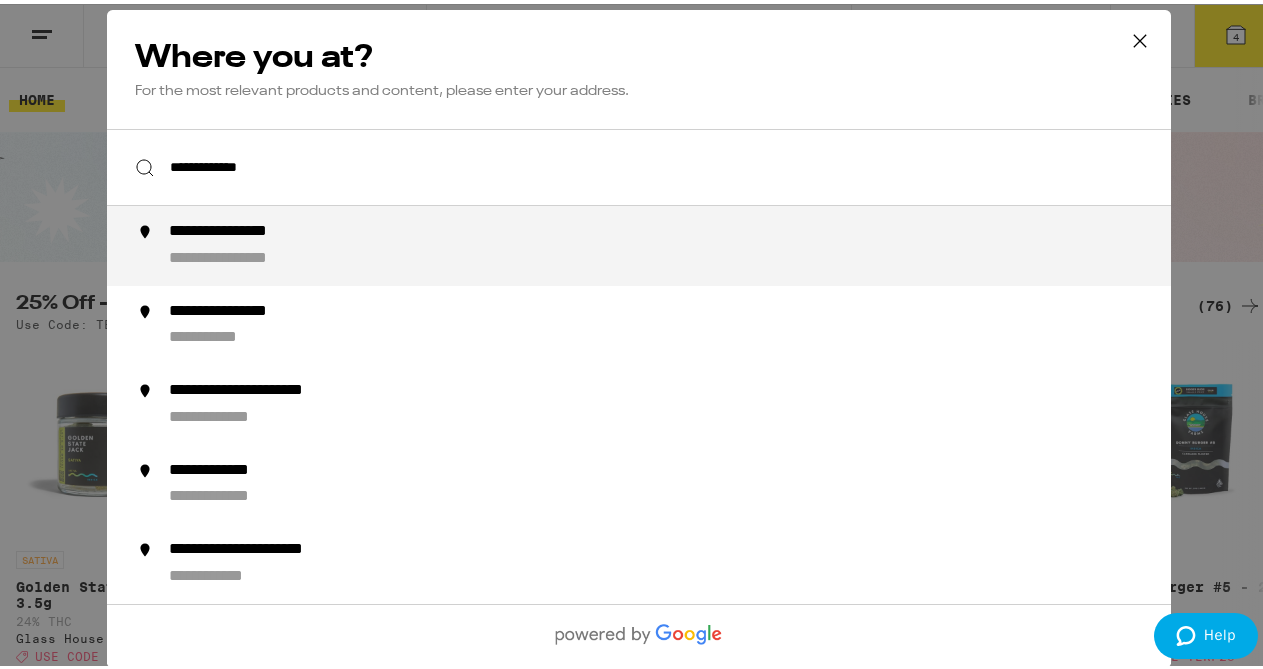 scroll, scrollTop: 0, scrollLeft: 0, axis: both 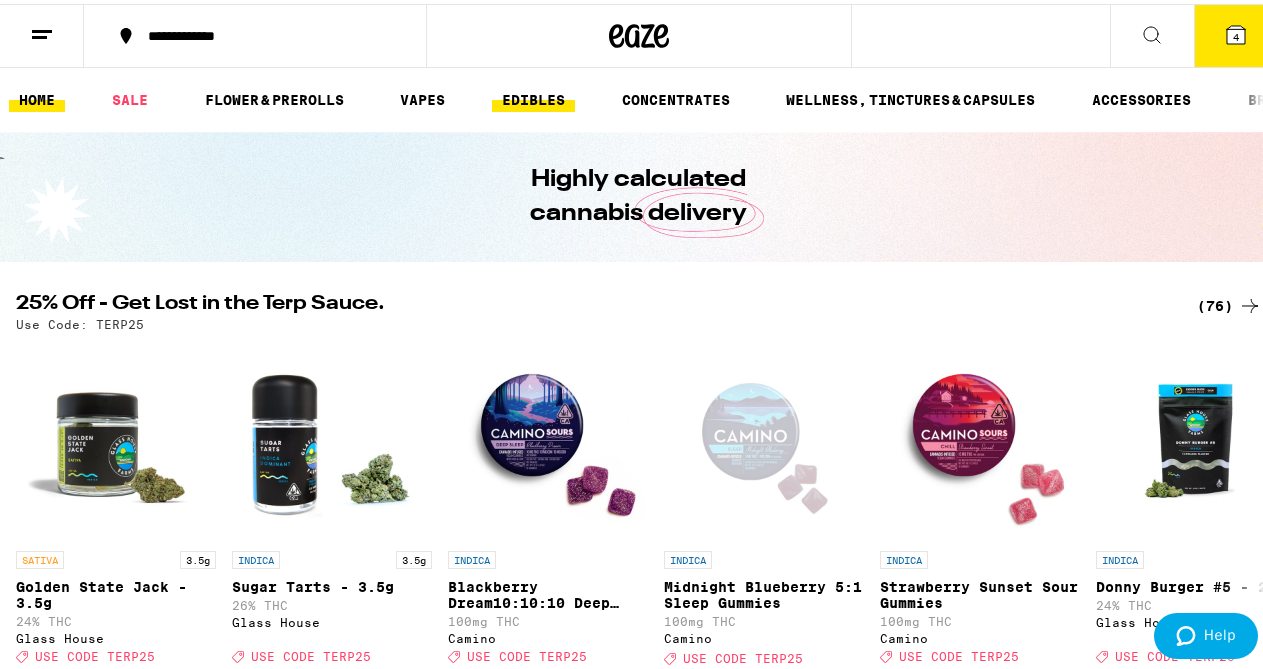 click on "EDIBLES" at bounding box center [533, 96] 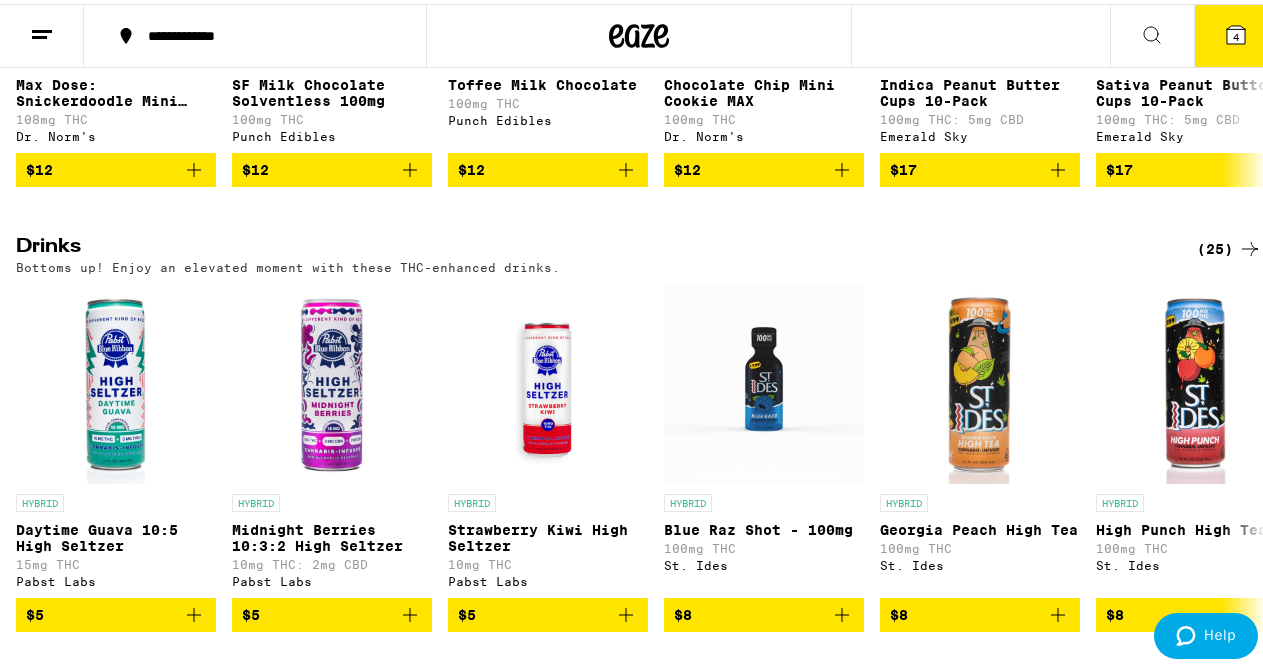 scroll, scrollTop: 932, scrollLeft: 0, axis: vertical 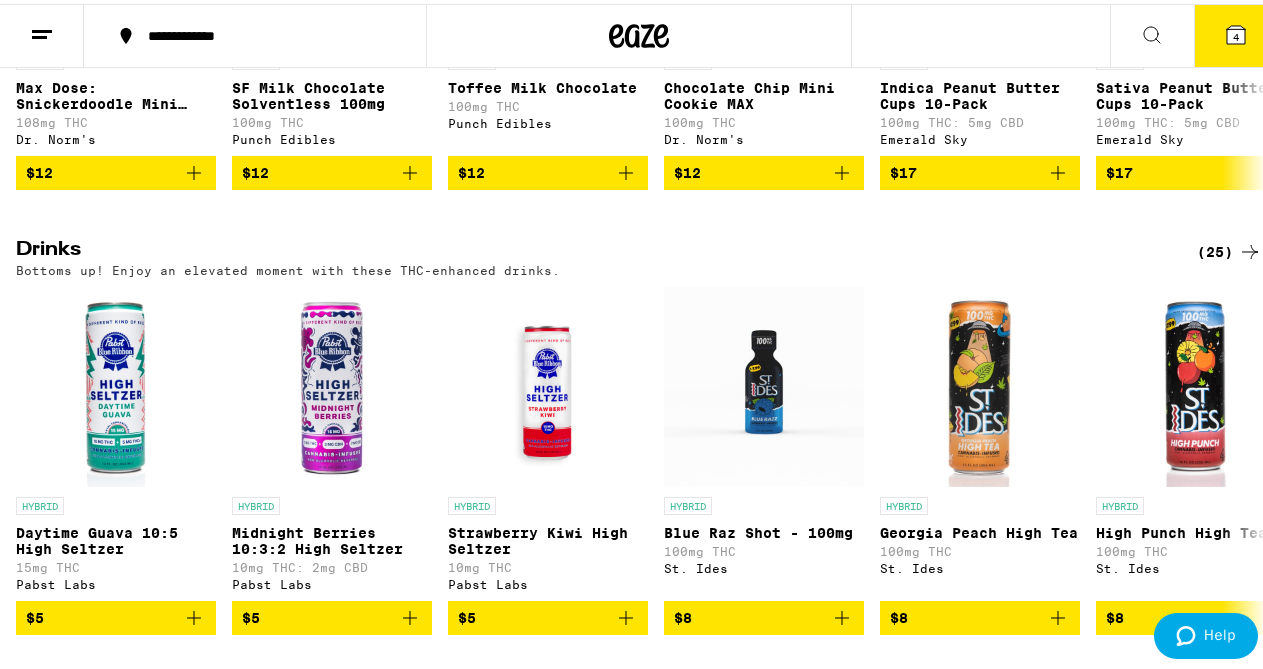 click on "(25)" at bounding box center (1229, 248) 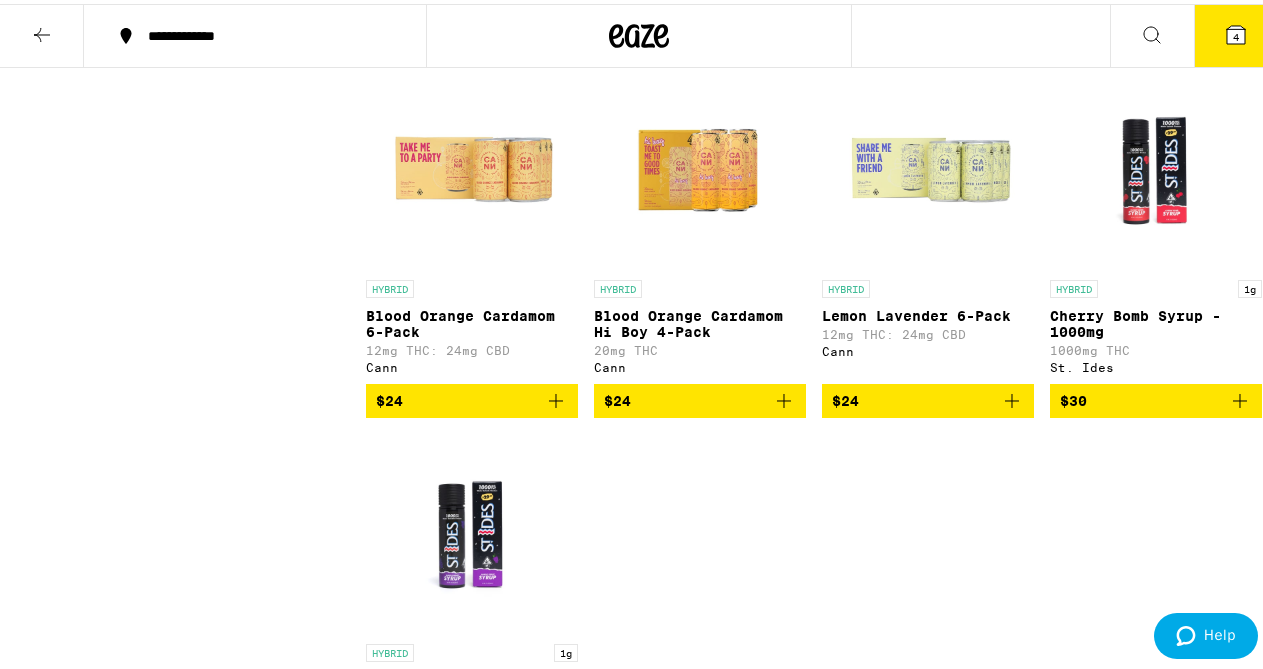 scroll, scrollTop: 2015, scrollLeft: 0, axis: vertical 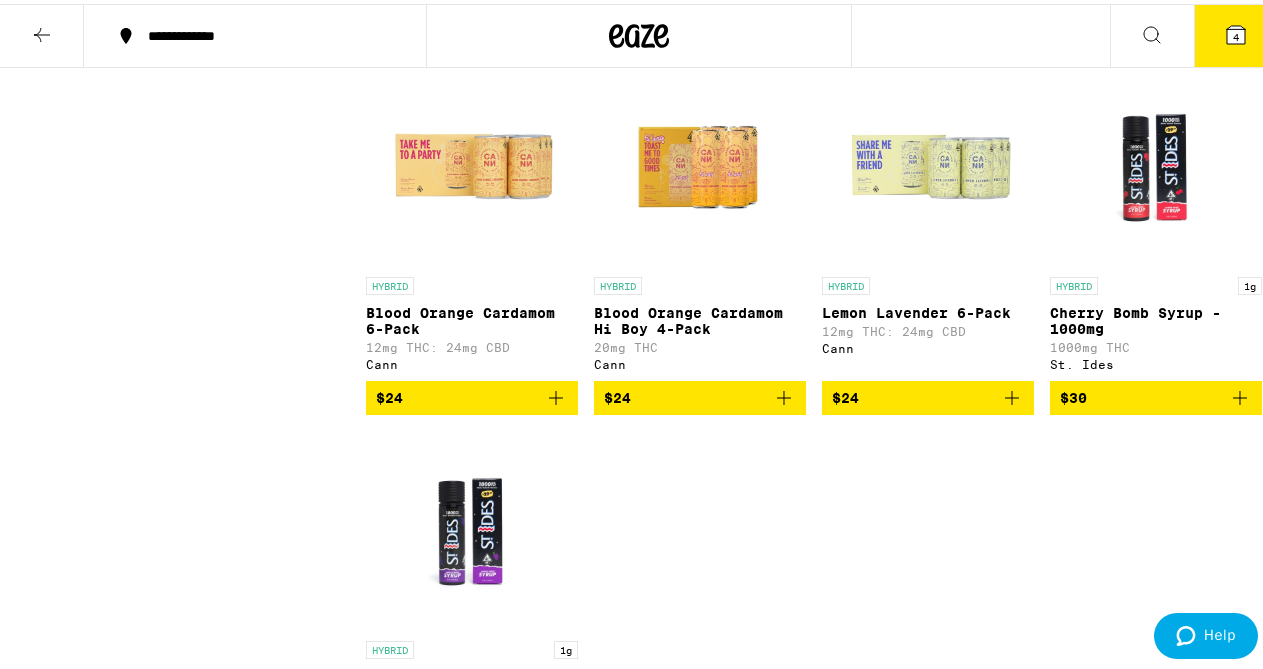click at bounding box center (784, 394) 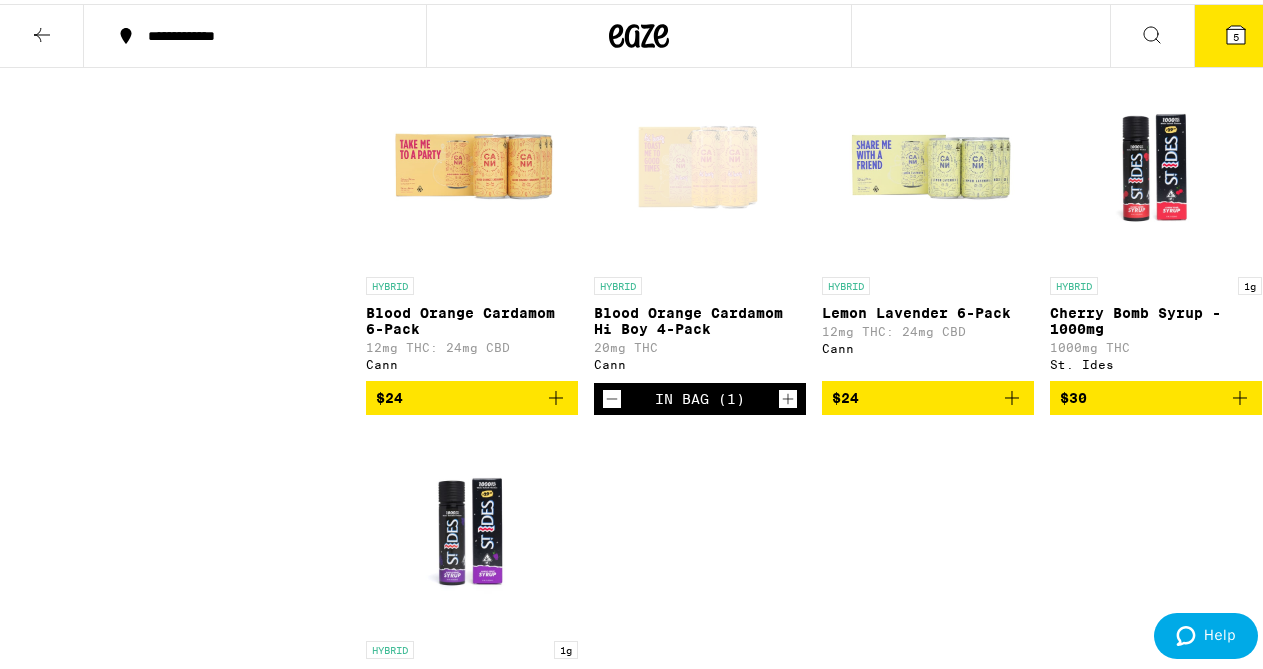 click at bounding box center [788, 395] 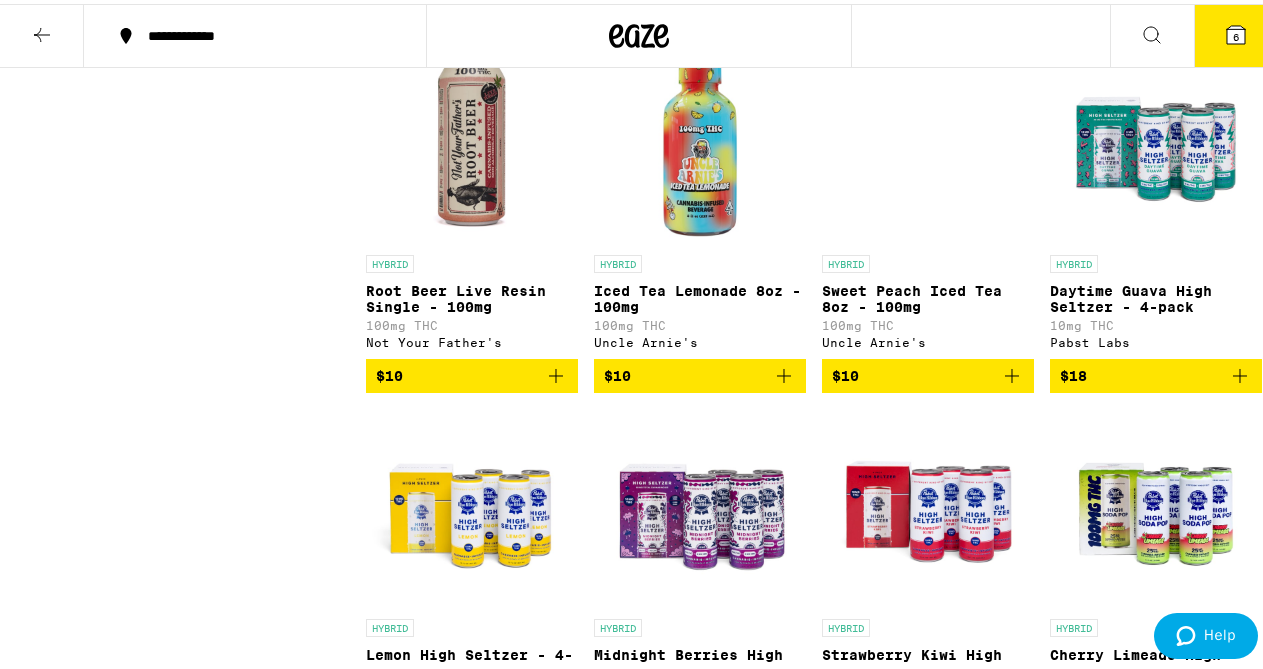 scroll, scrollTop: 1303, scrollLeft: 0, axis: vertical 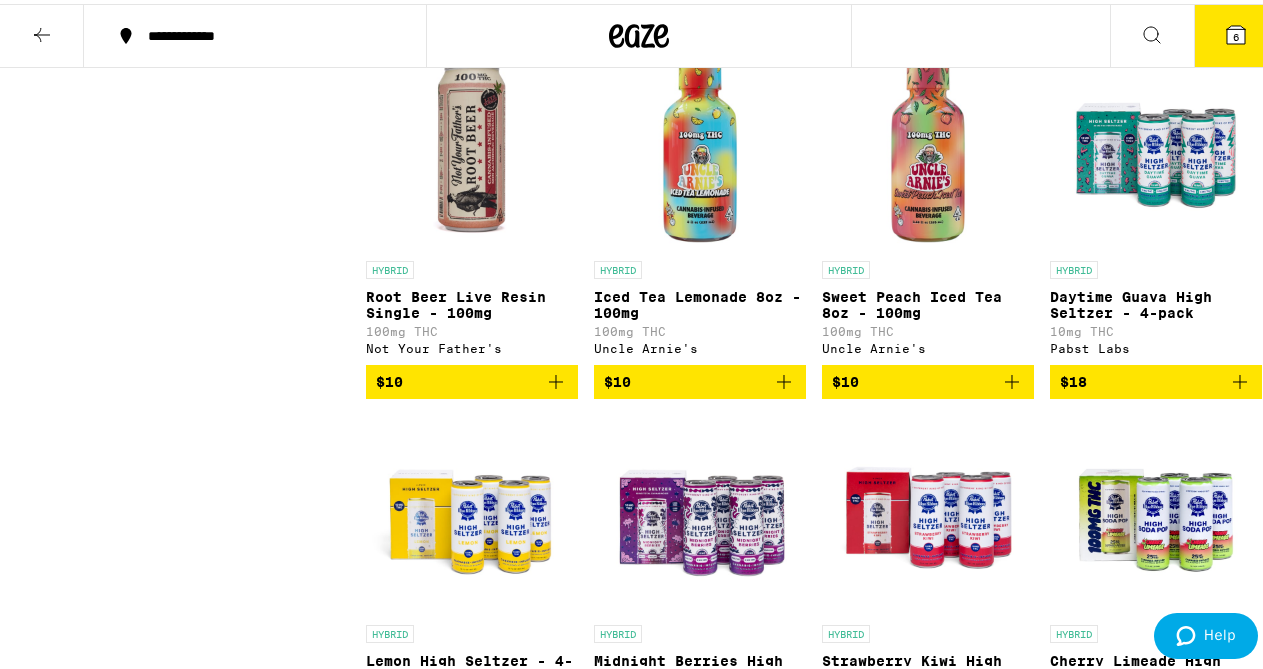click on "Daytime Guava High Seltzer - 4-pack" at bounding box center (1156, 301) 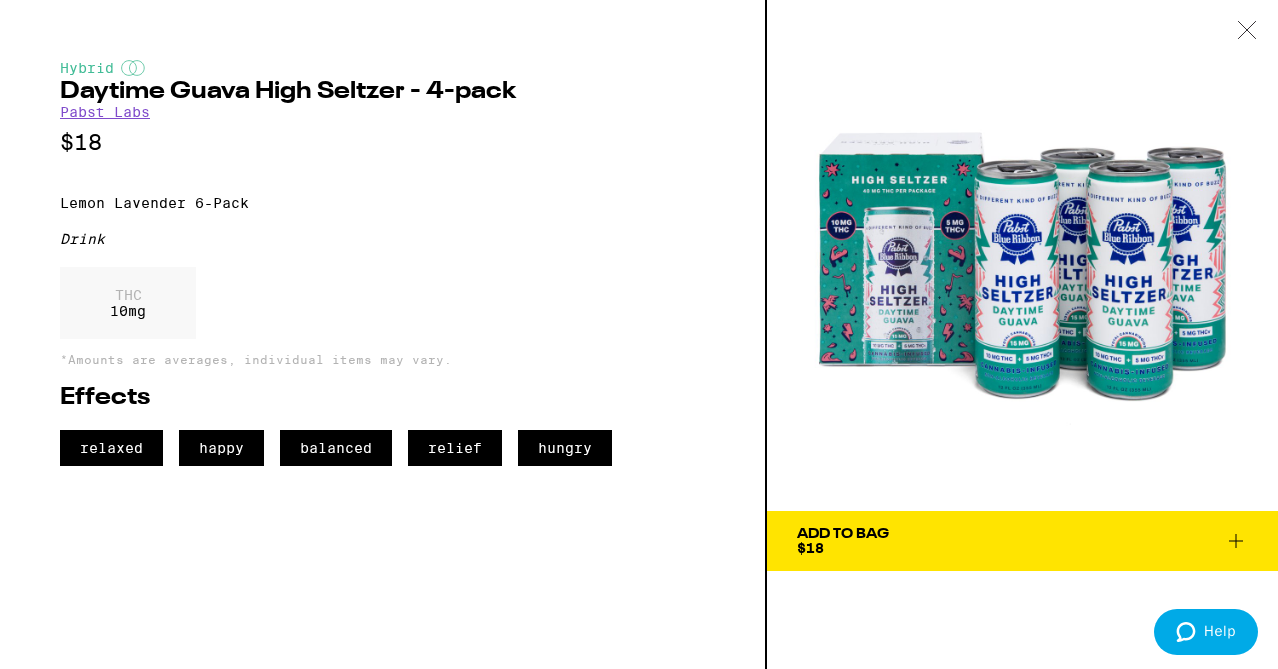 click at bounding box center (1022, 255) 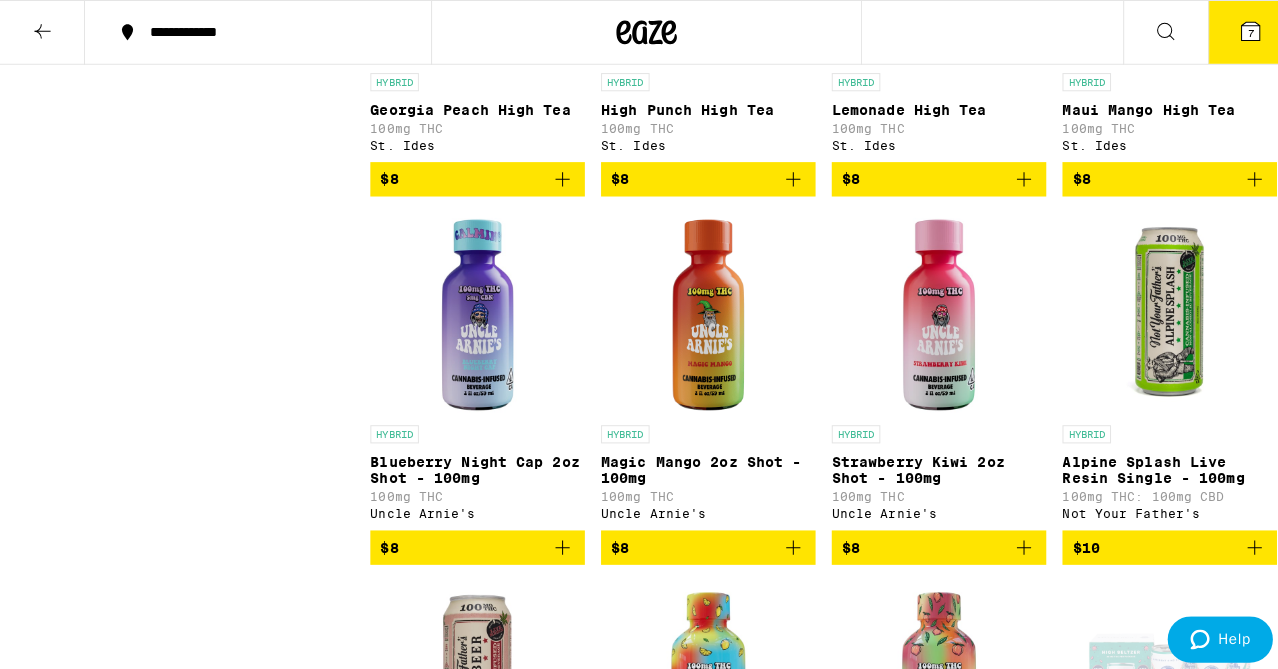 scroll, scrollTop: 443, scrollLeft: 0, axis: vertical 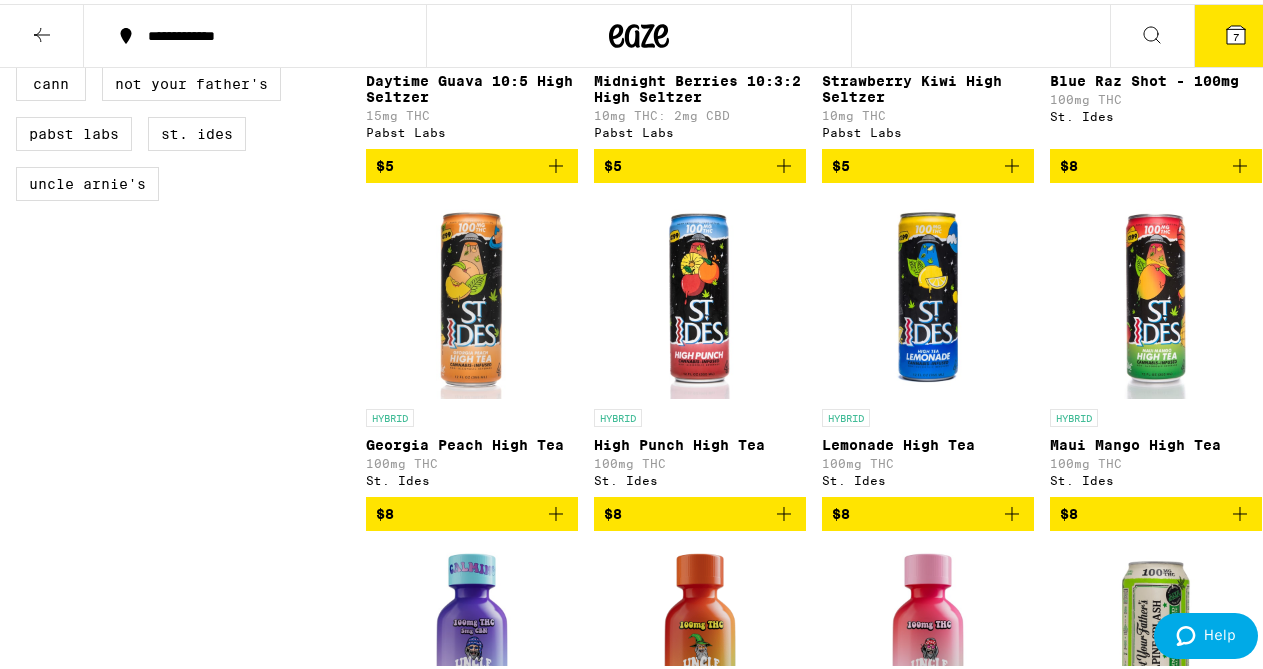 click at bounding box center [472, 295] 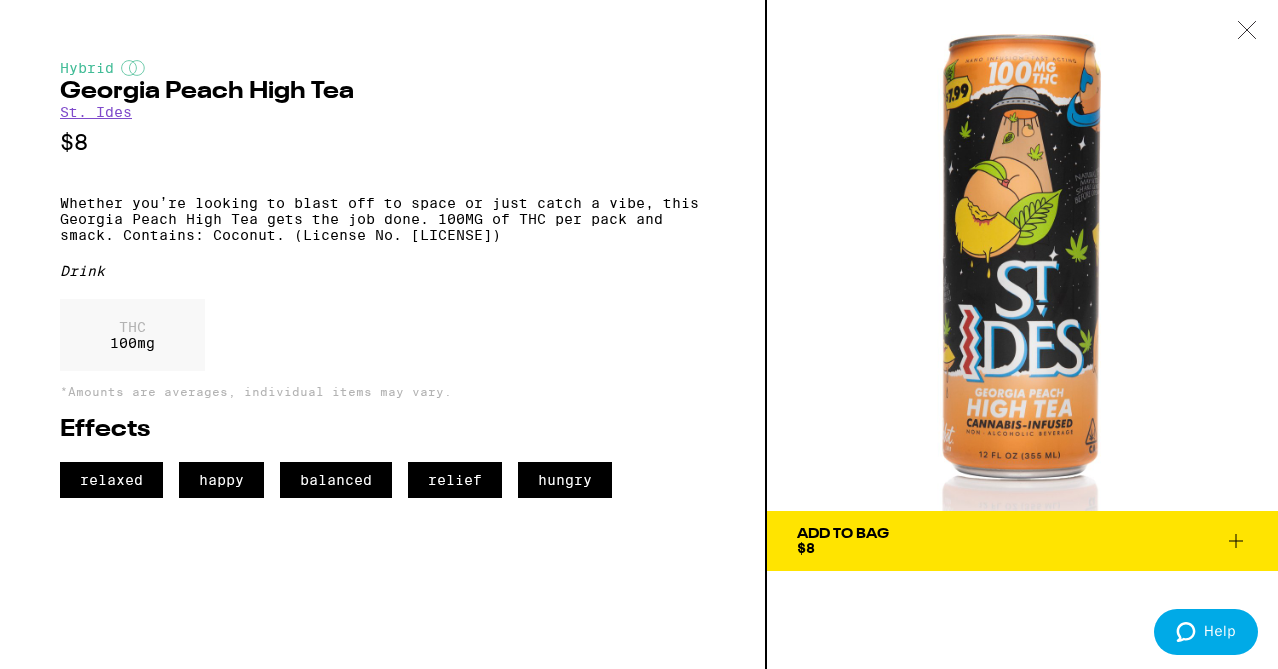 click at bounding box center [1247, 30] 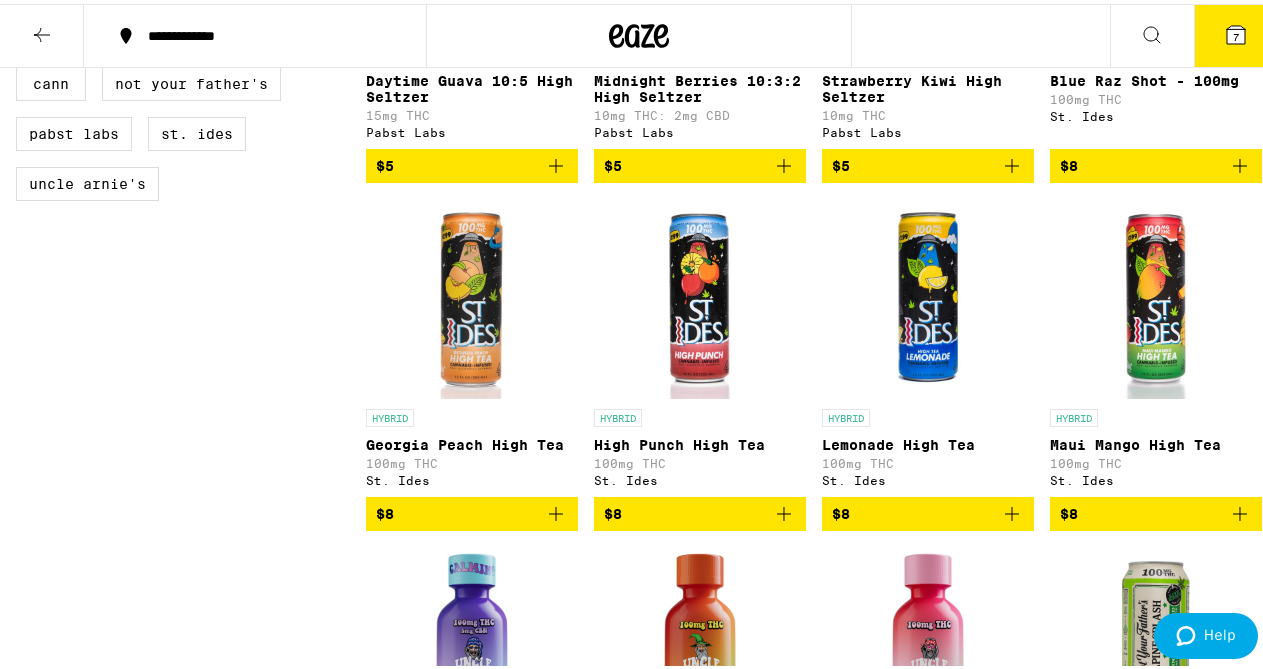 click on "7" at bounding box center (1236, 32) 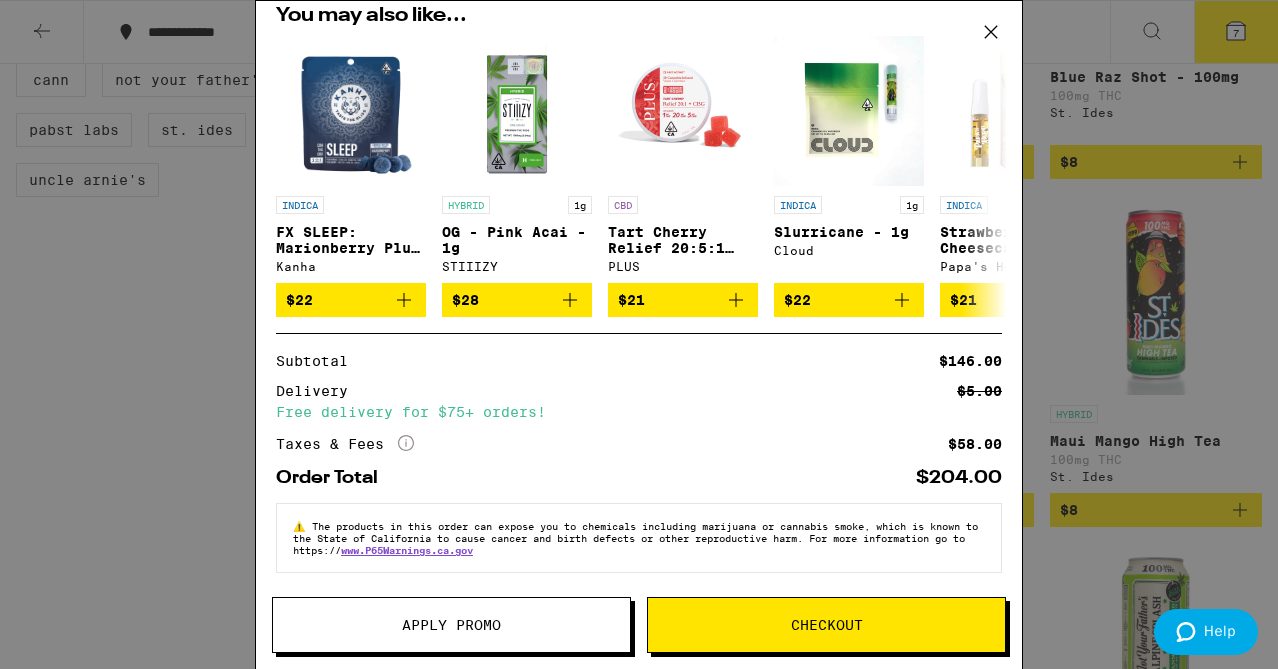 scroll, scrollTop: 522, scrollLeft: 0, axis: vertical 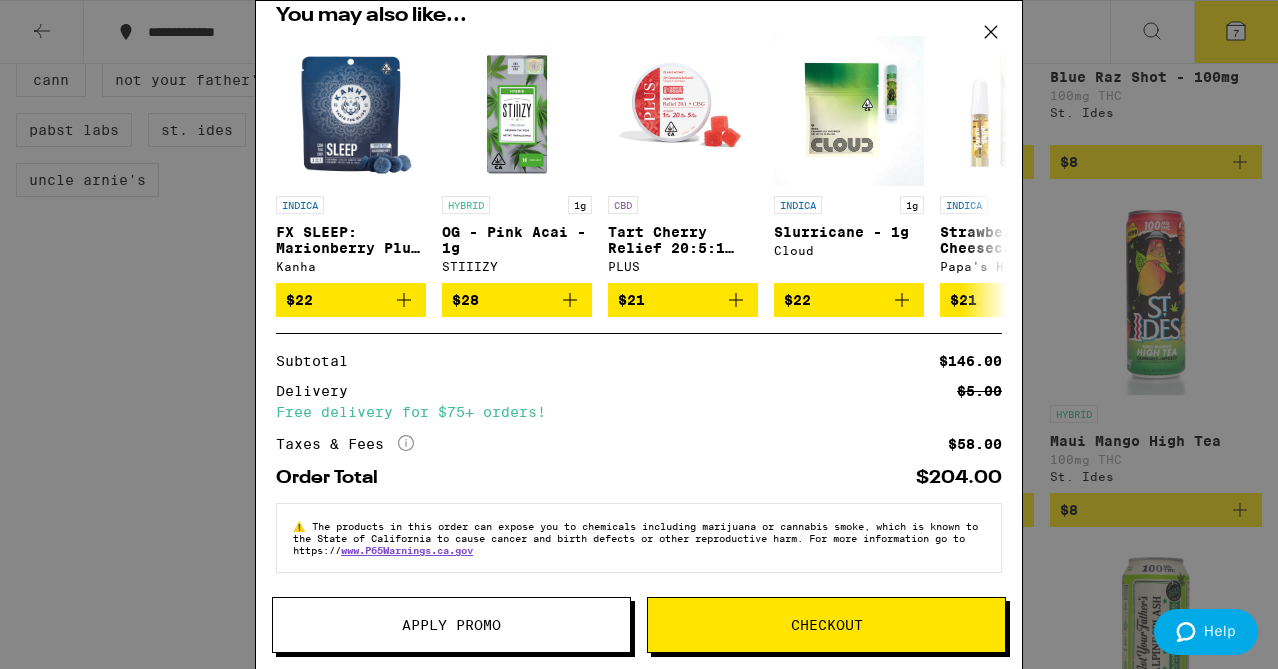 click on "Apply Promo" at bounding box center [451, 625] 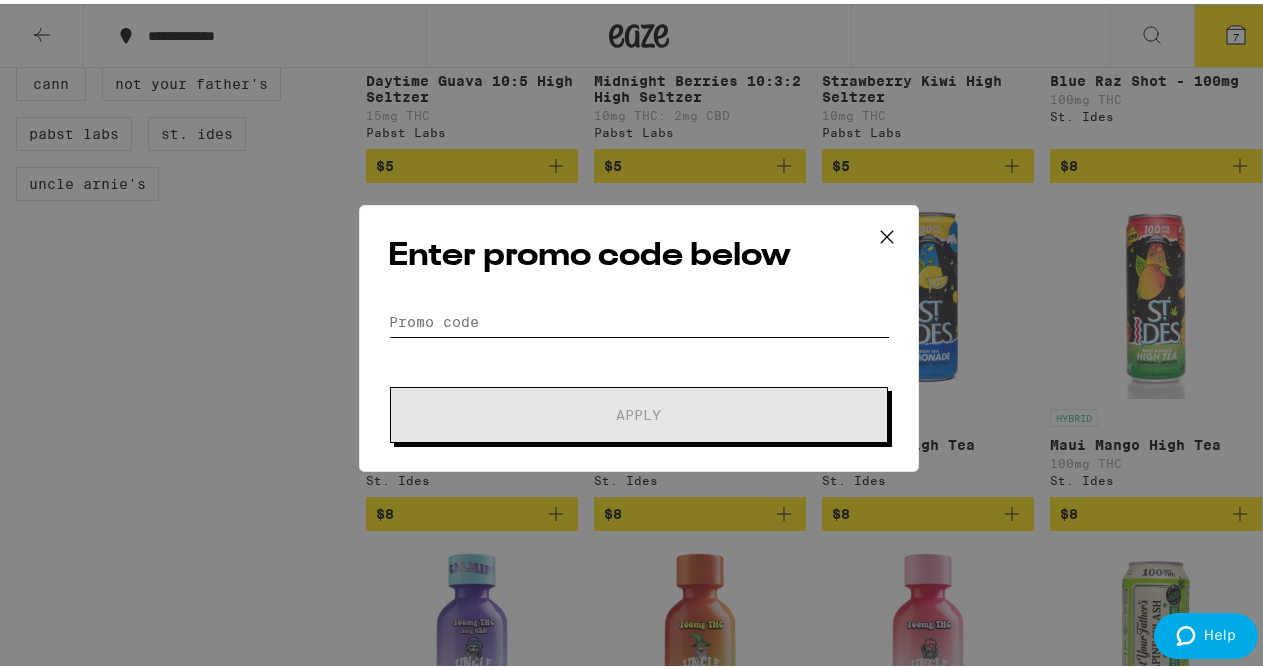 click on "Promo Code" at bounding box center (639, 318) 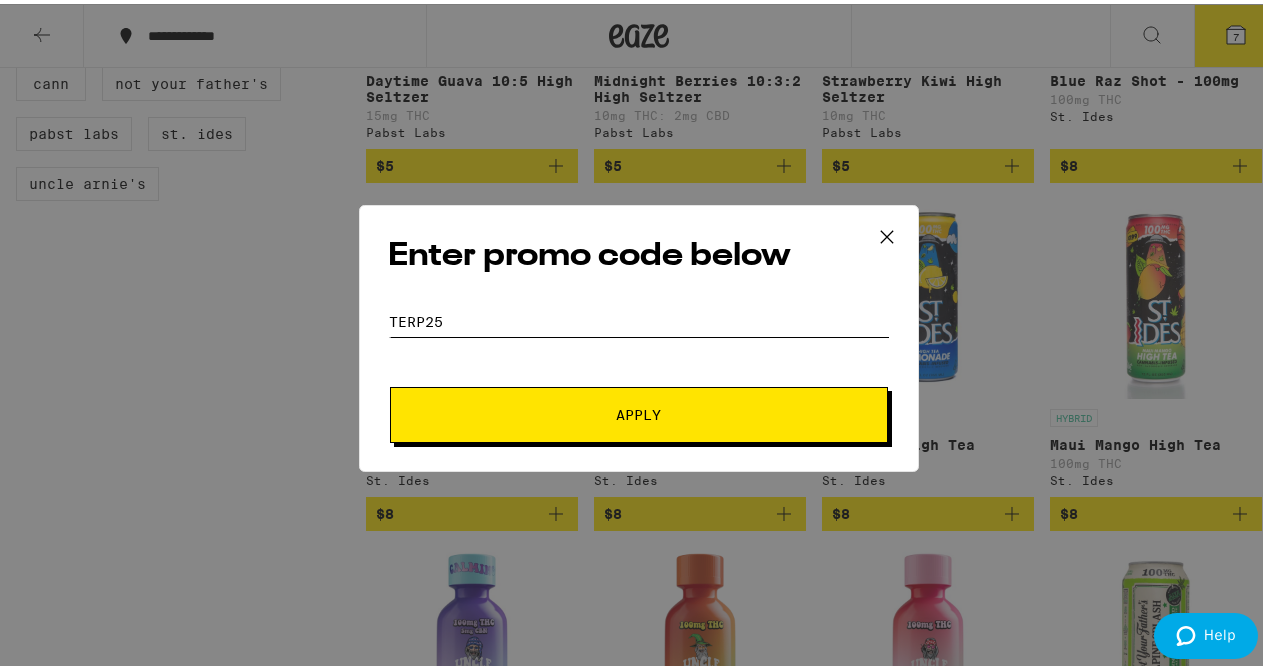 type on "TERP25" 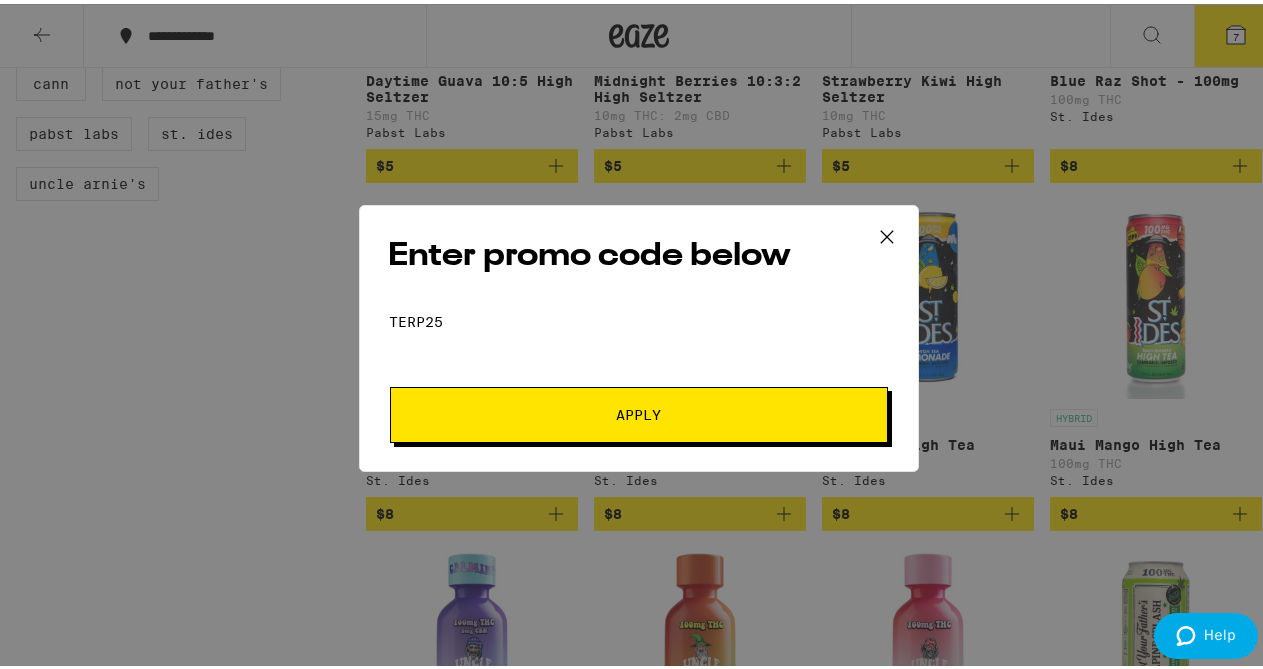 click on "Apply" at bounding box center (639, 411) 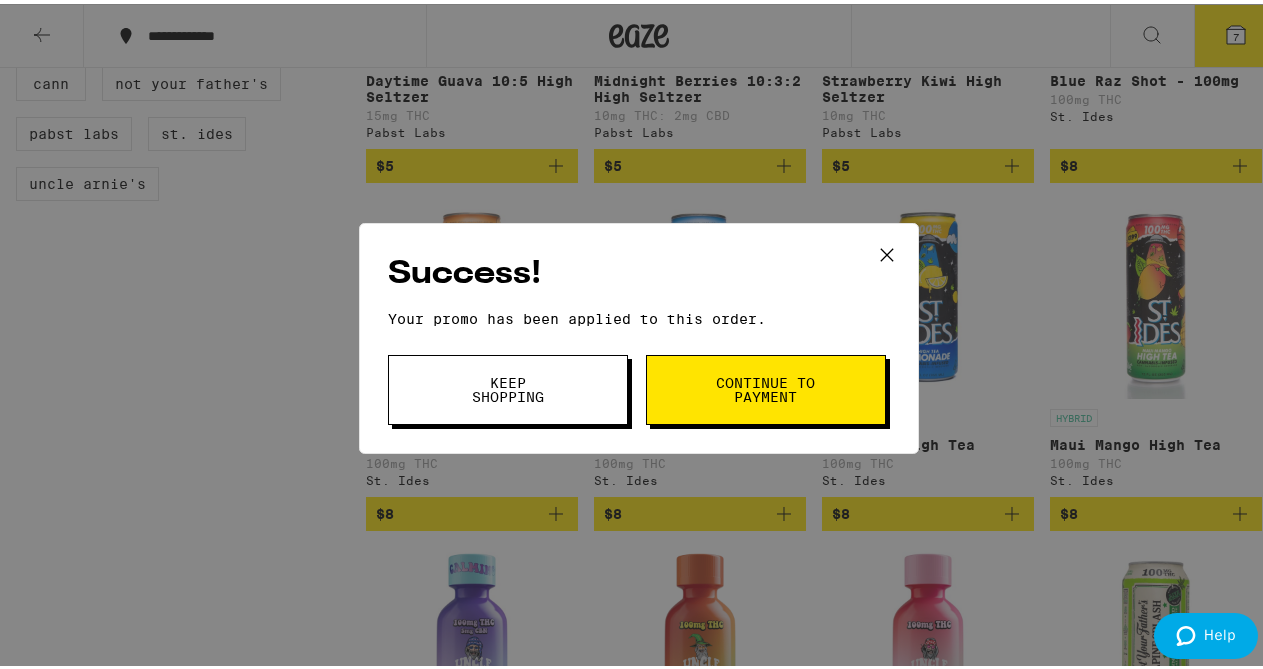 click on "Keep Shopping" at bounding box center [508, 386] 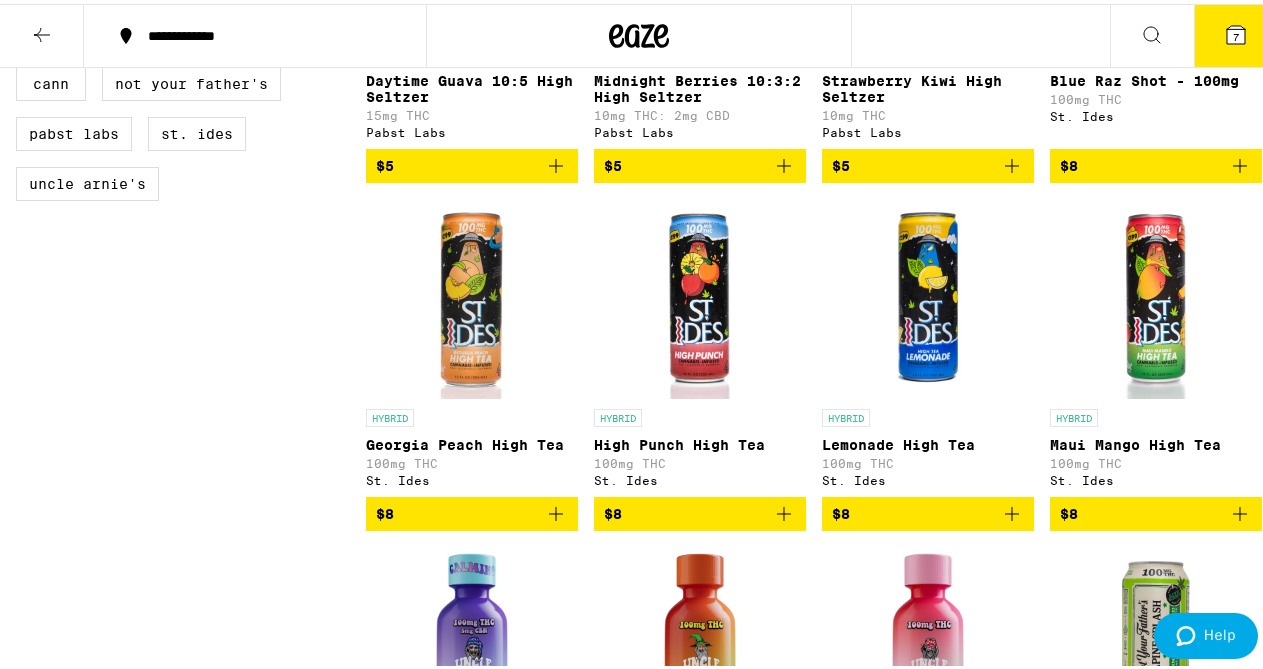 click on "7" at bounding box center [1236, 32] 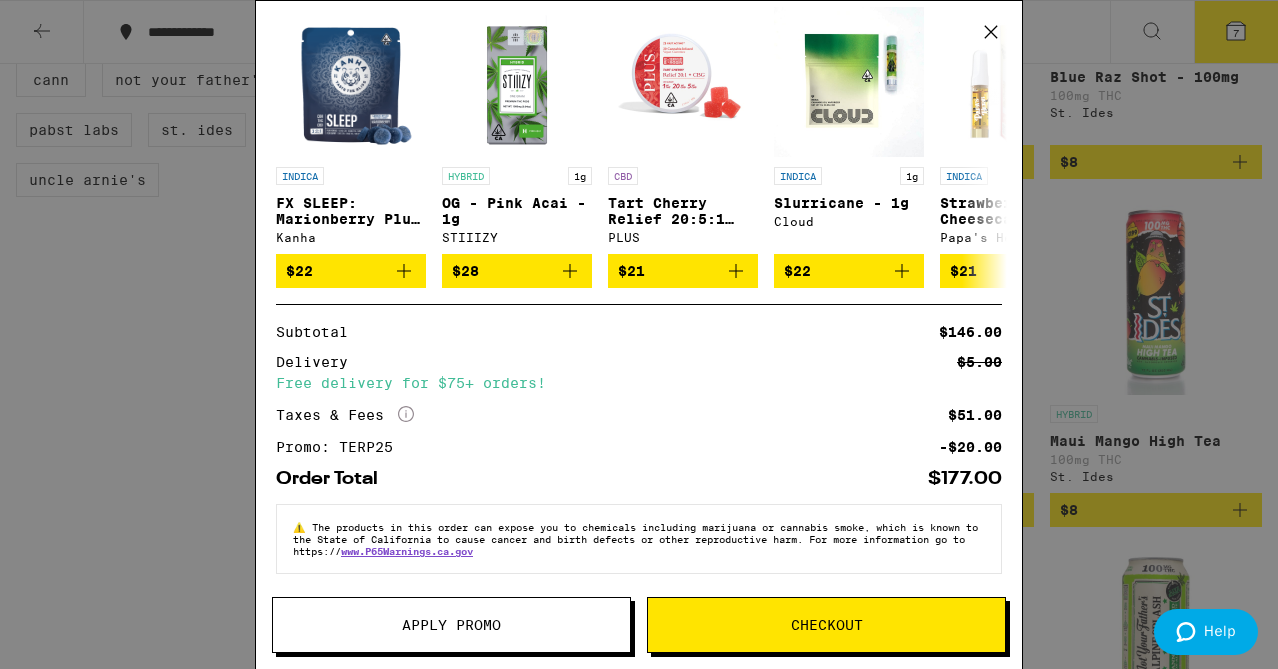 scroll, scrollTop: 536, scrollLeft: 0, axis: vertical 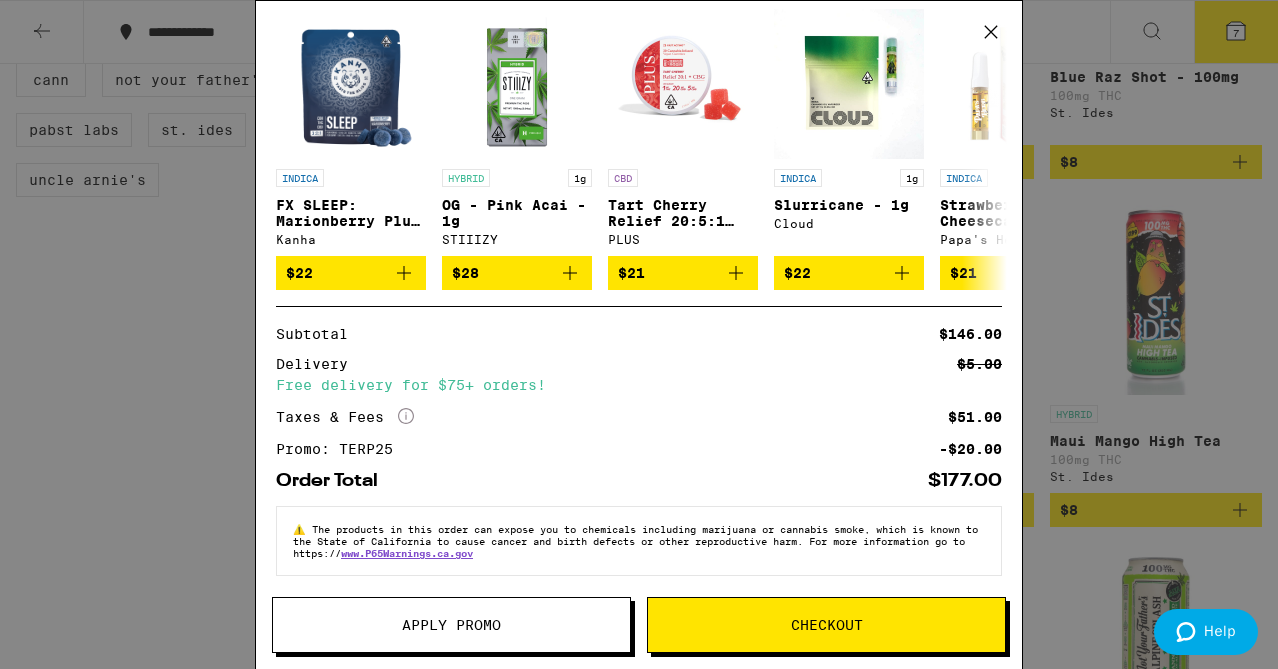 click on "Checkout" at bounding box center (827, 625) 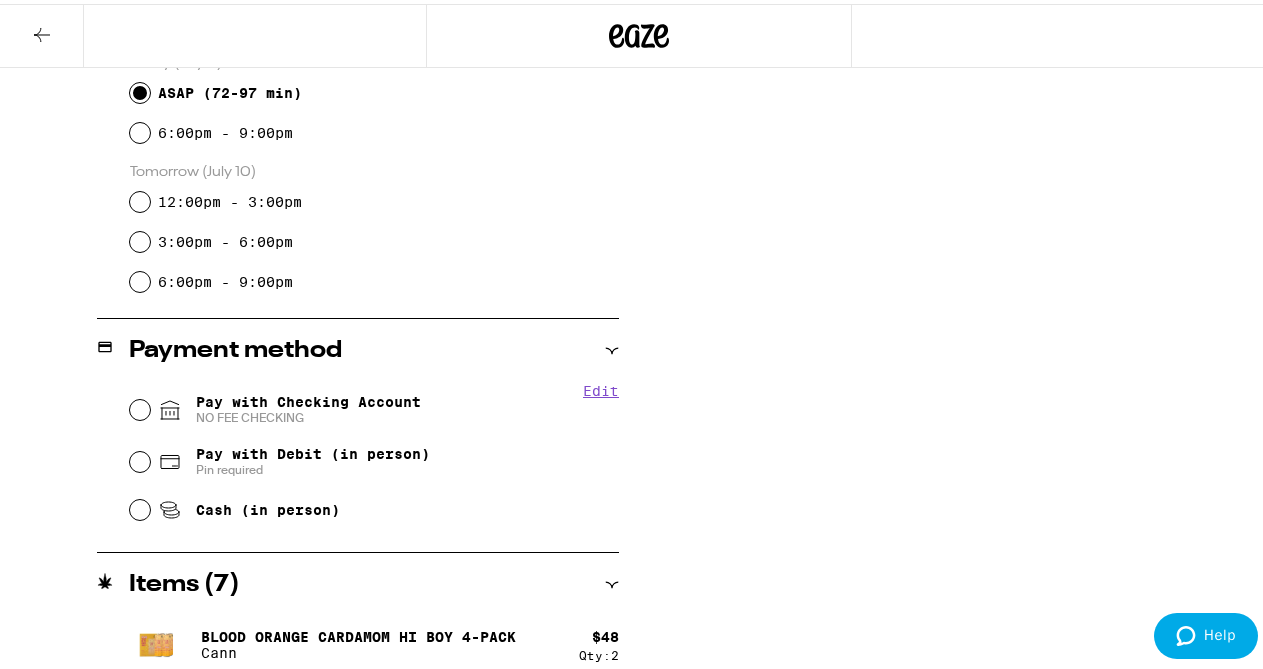 scroll, scrollTop: 654, scrollLeft: 0, axis: vertical 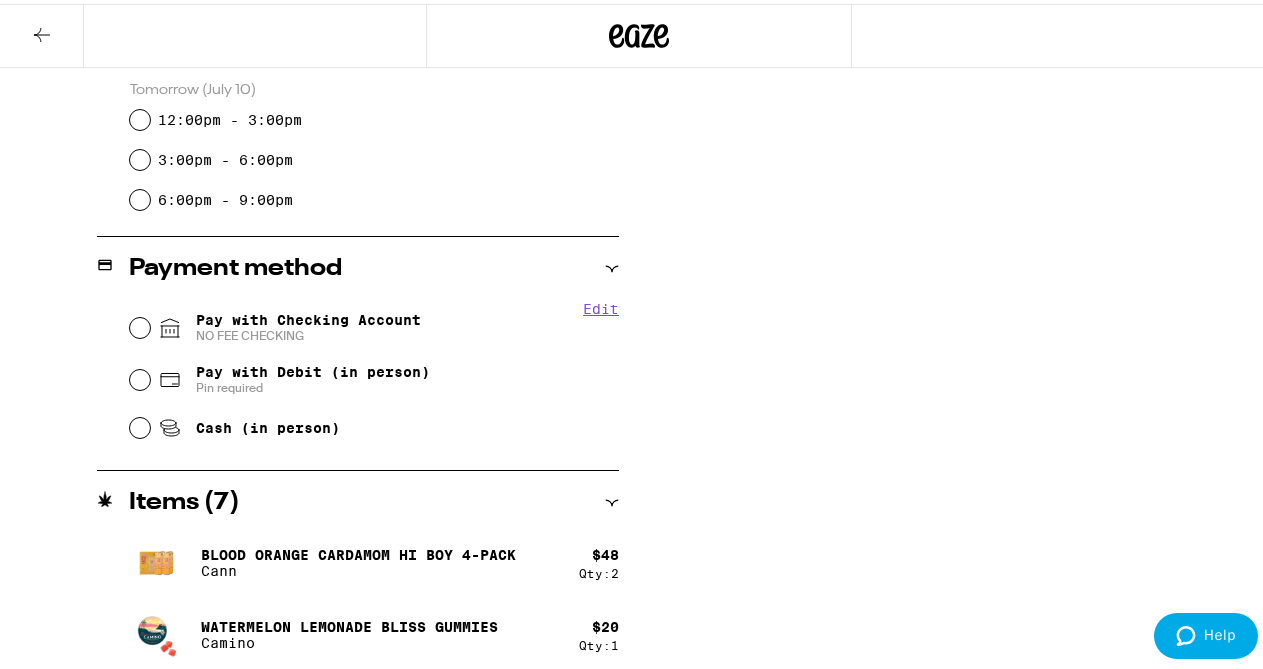 click on "Pay with Checking Account NO FEE CHECKING" at bounding box center [308, 324] 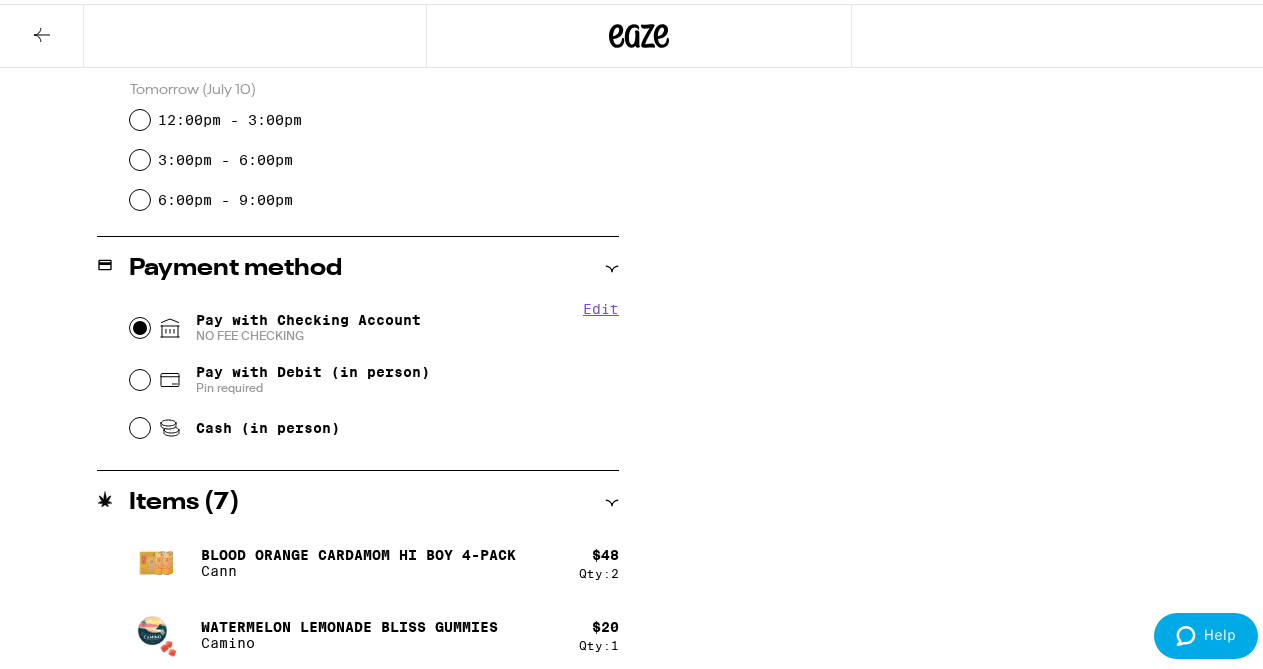 click on "Pay with Checking Account NO FEE CHECKING" at bounding box center [140, 324] 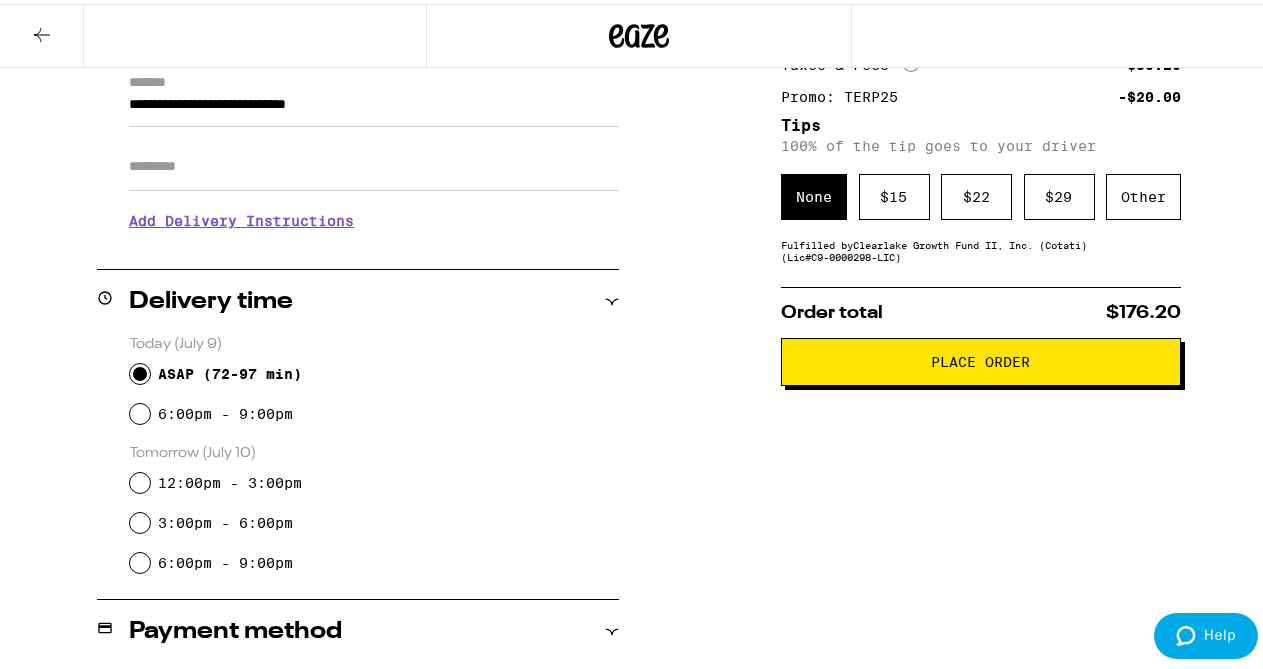 scroll, scrollTop: 294, scrollLeft: 0, axis: vertical 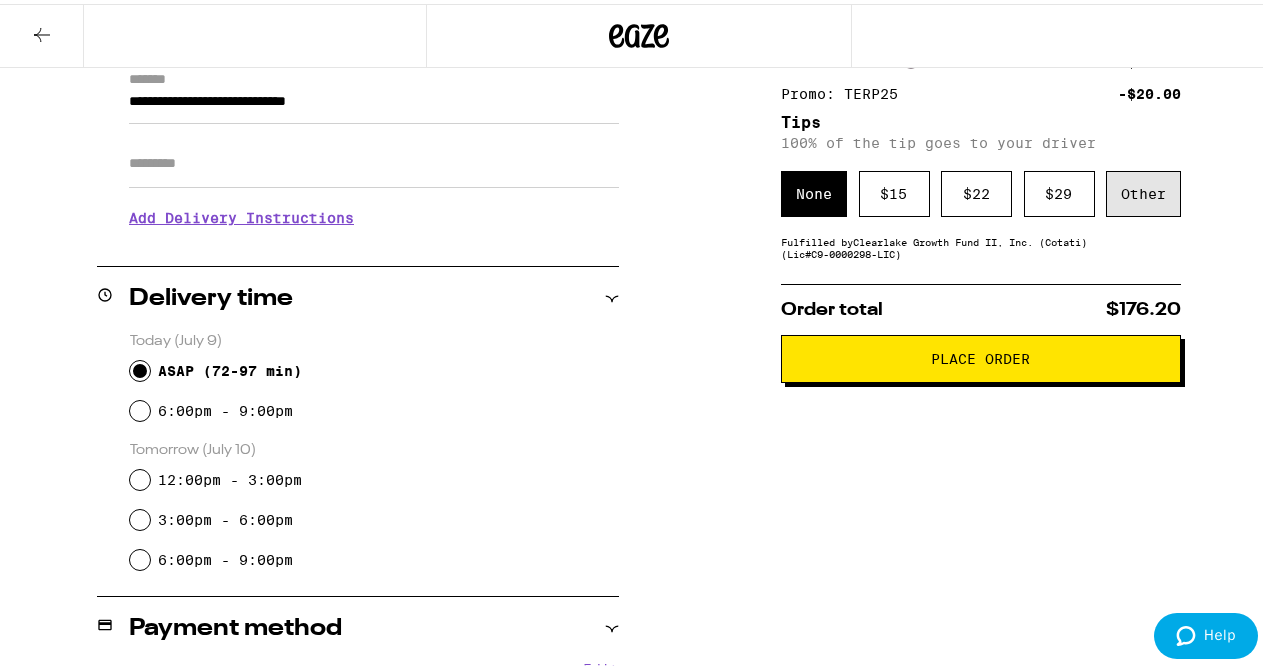 click on "Other" at bounding box center [1143, 190] 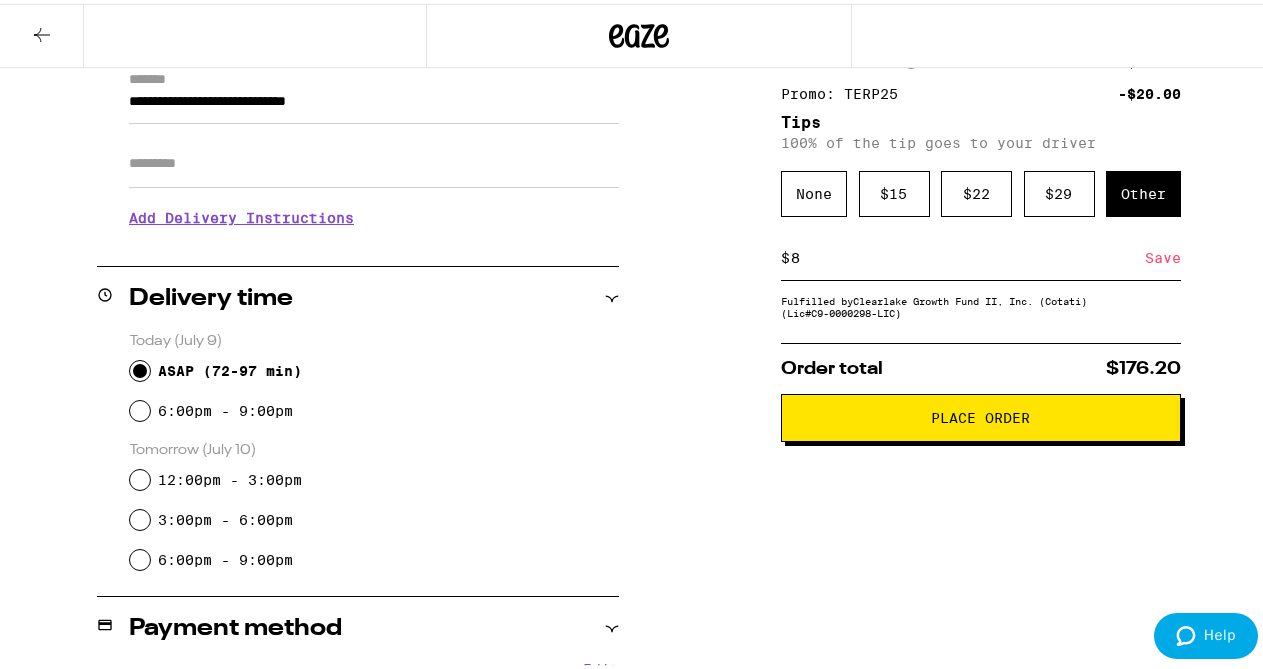 type on "8" 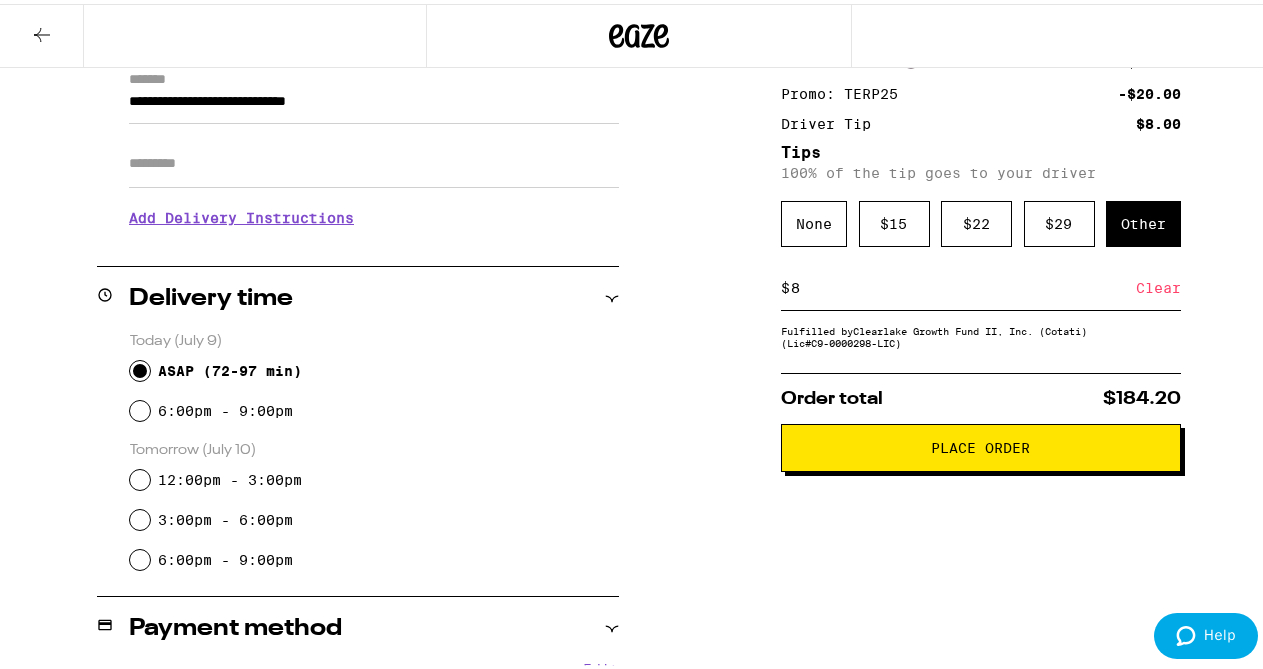 click on "Place Order" at bounding box center (981, 444) 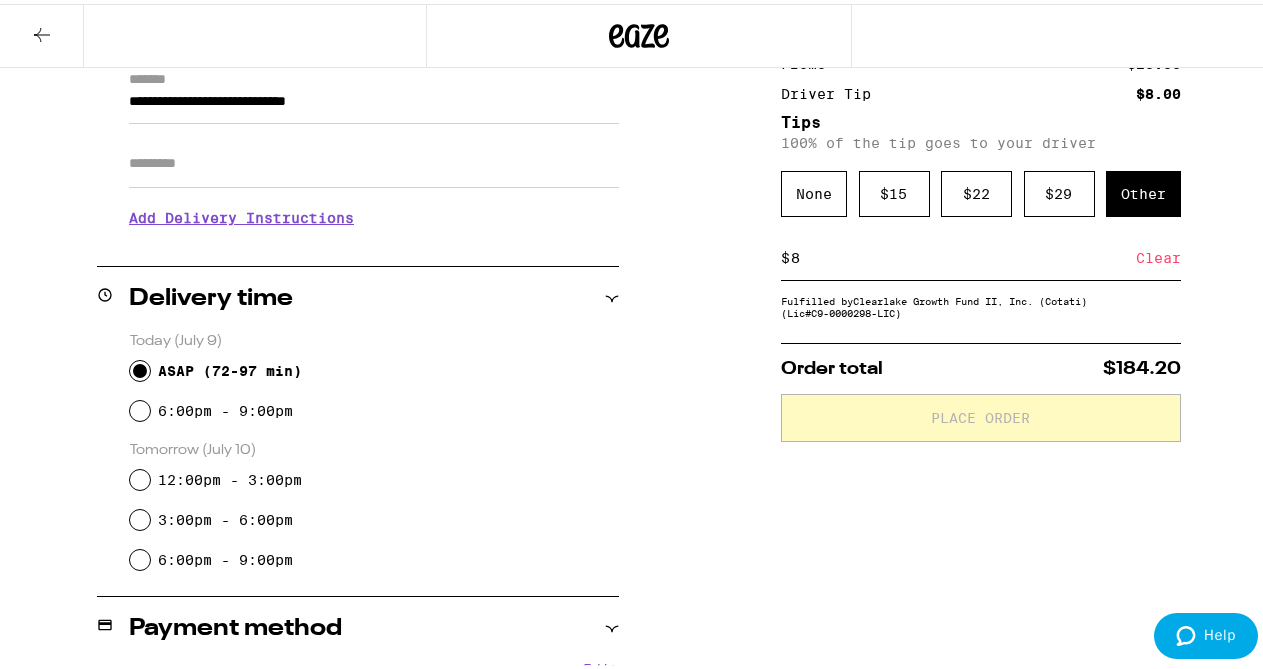 scroll, scrollTop: 358, scrollLeft: 0, axis: vertical 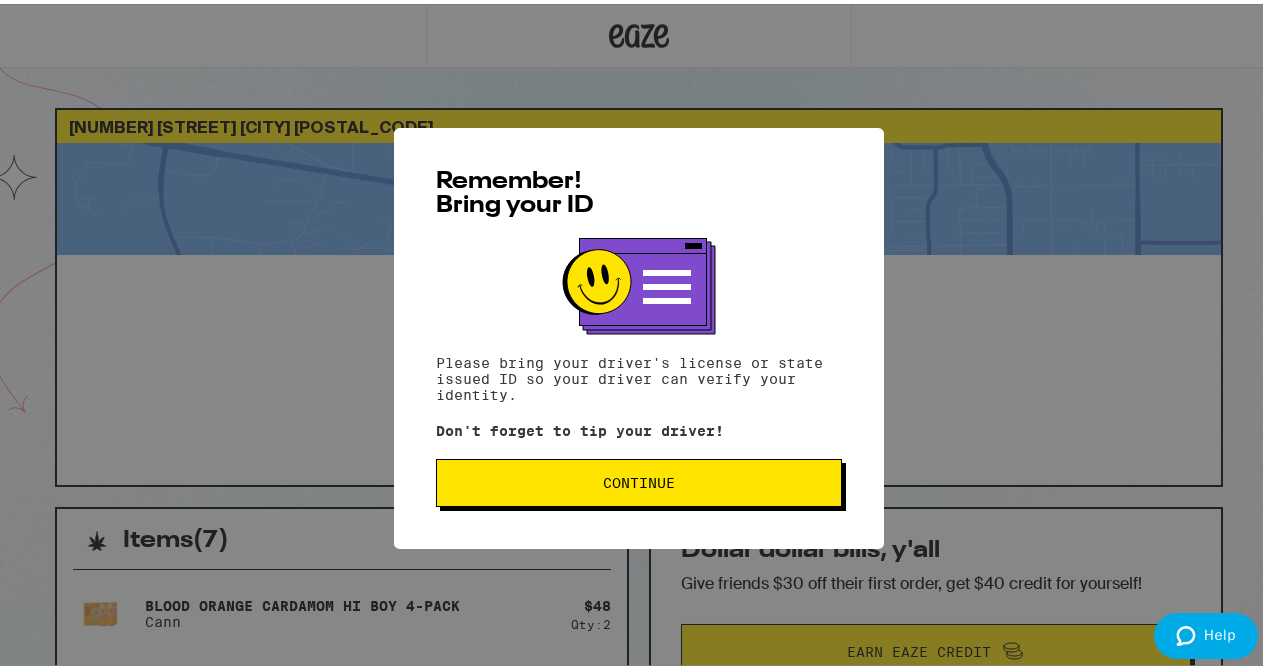 click on "Remember! Bring your ID  Please bring your driver's license or state issued ID so your driver can verify your identity. Don't forget to tip your driver! Continue" at bounding box center (639, 334) 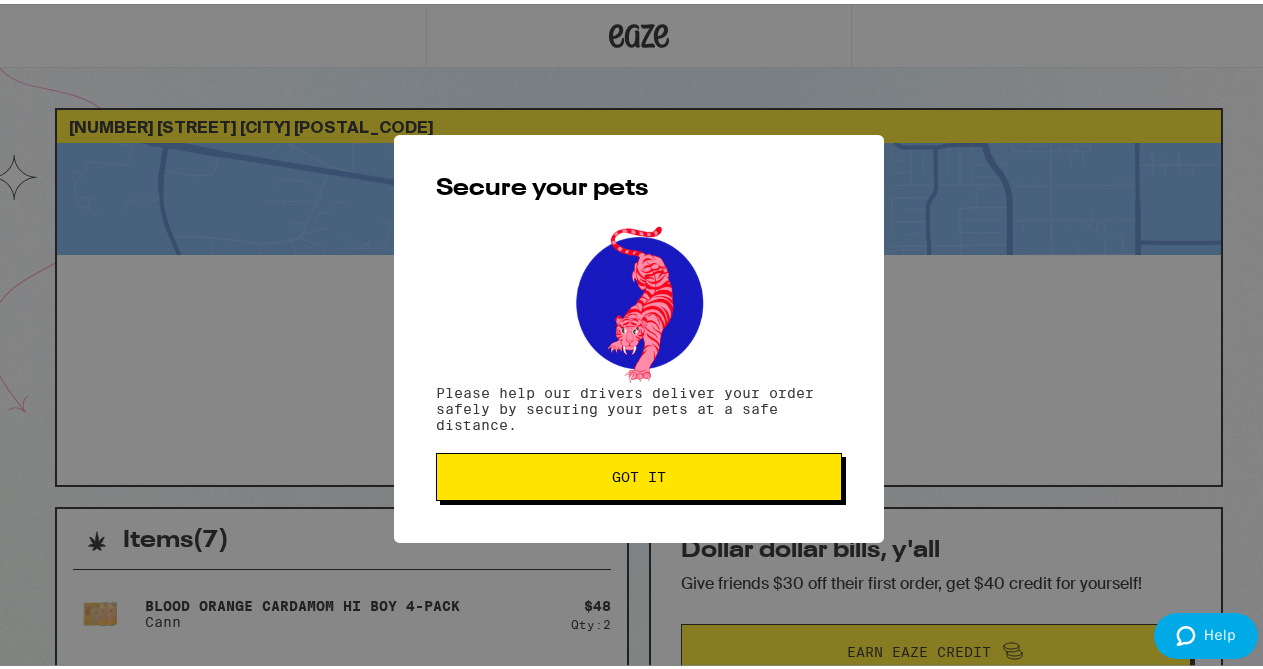 click on "Got it" at bounding box center [639, 473] 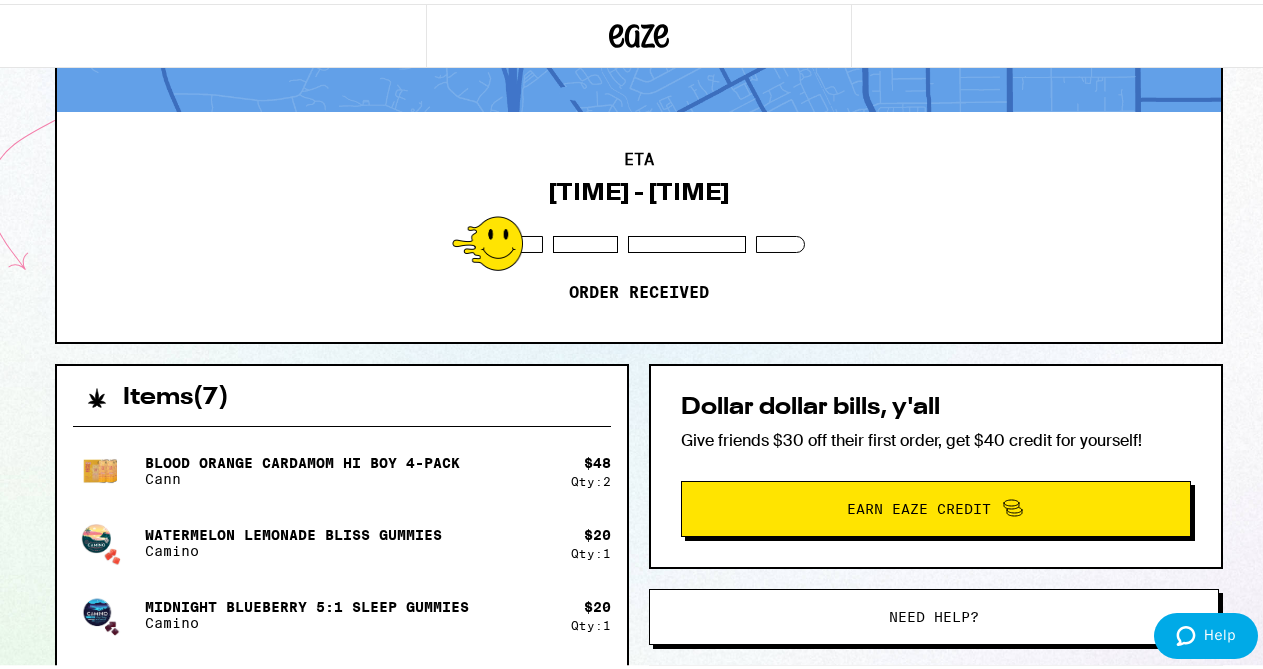 scroll, scrollTop: 142, scrollLeft: 0, axis: vertical 